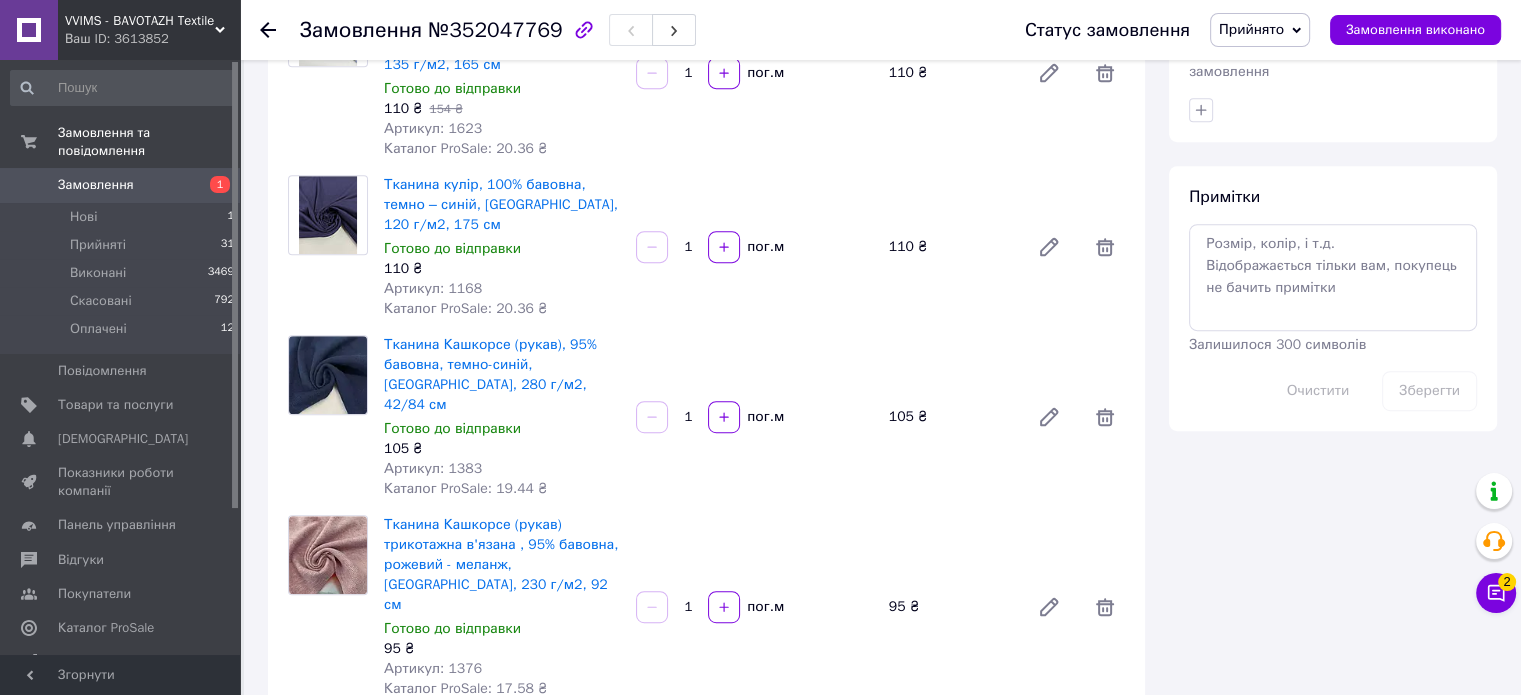scroll, scrollTop: 1400, scrollLeft: 0, axis: vertical 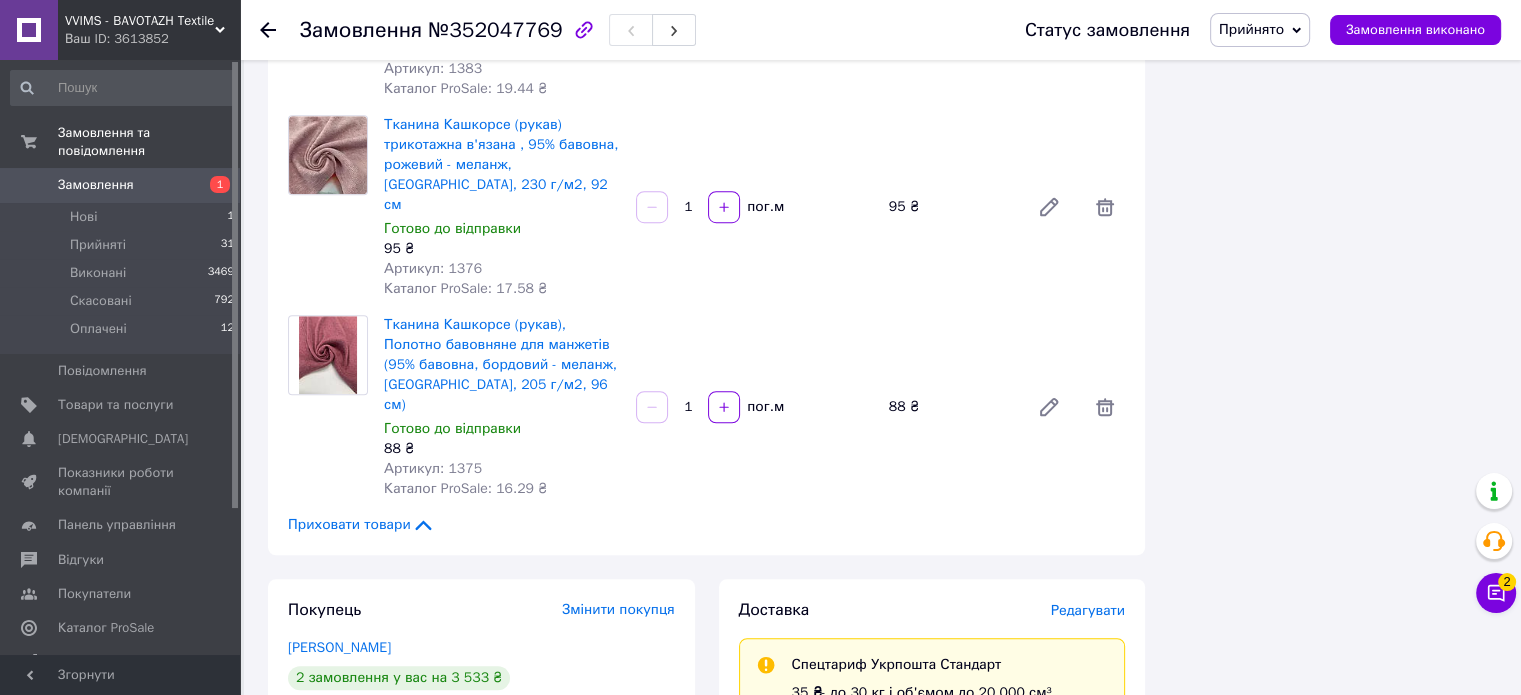 click on "Замовлення" at bounding box center (96, 185) 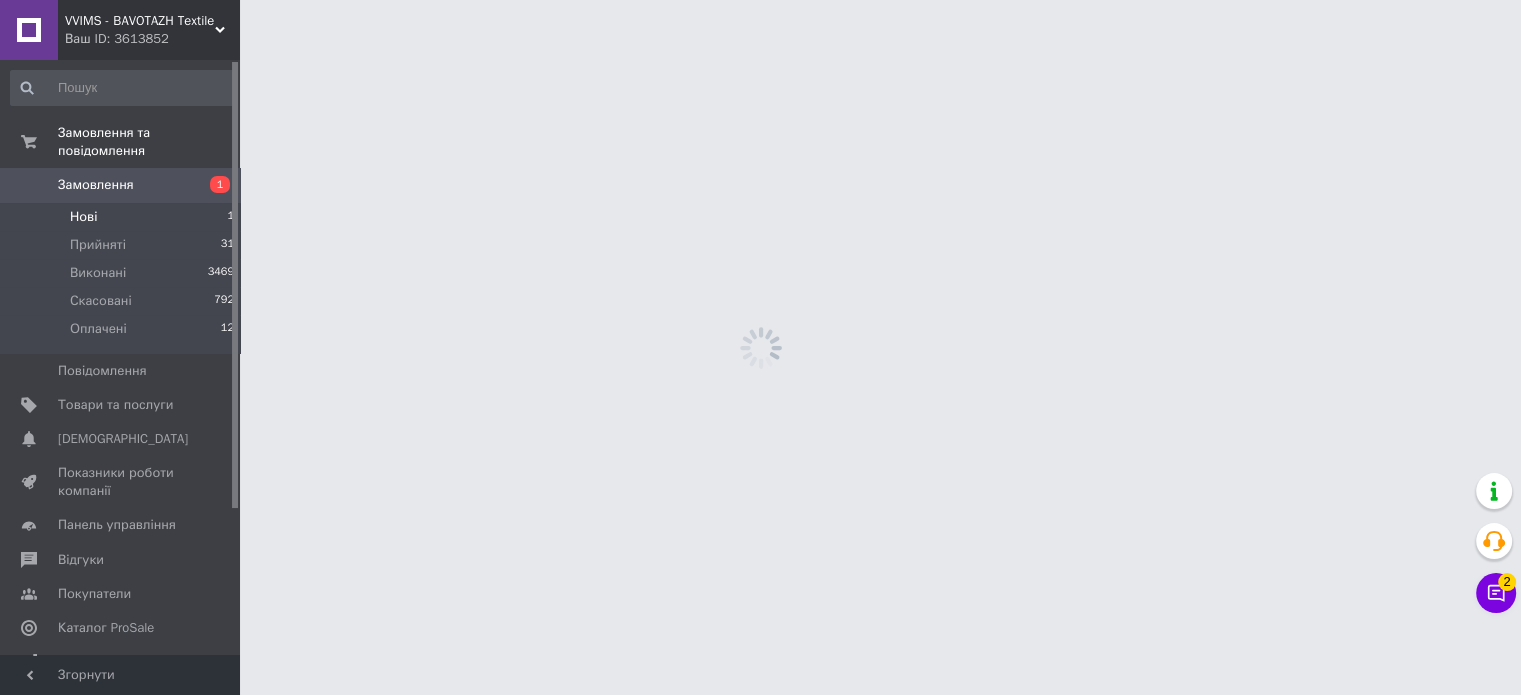 scroll, scrollTop: 0, scrollLeft: 0, axis: both 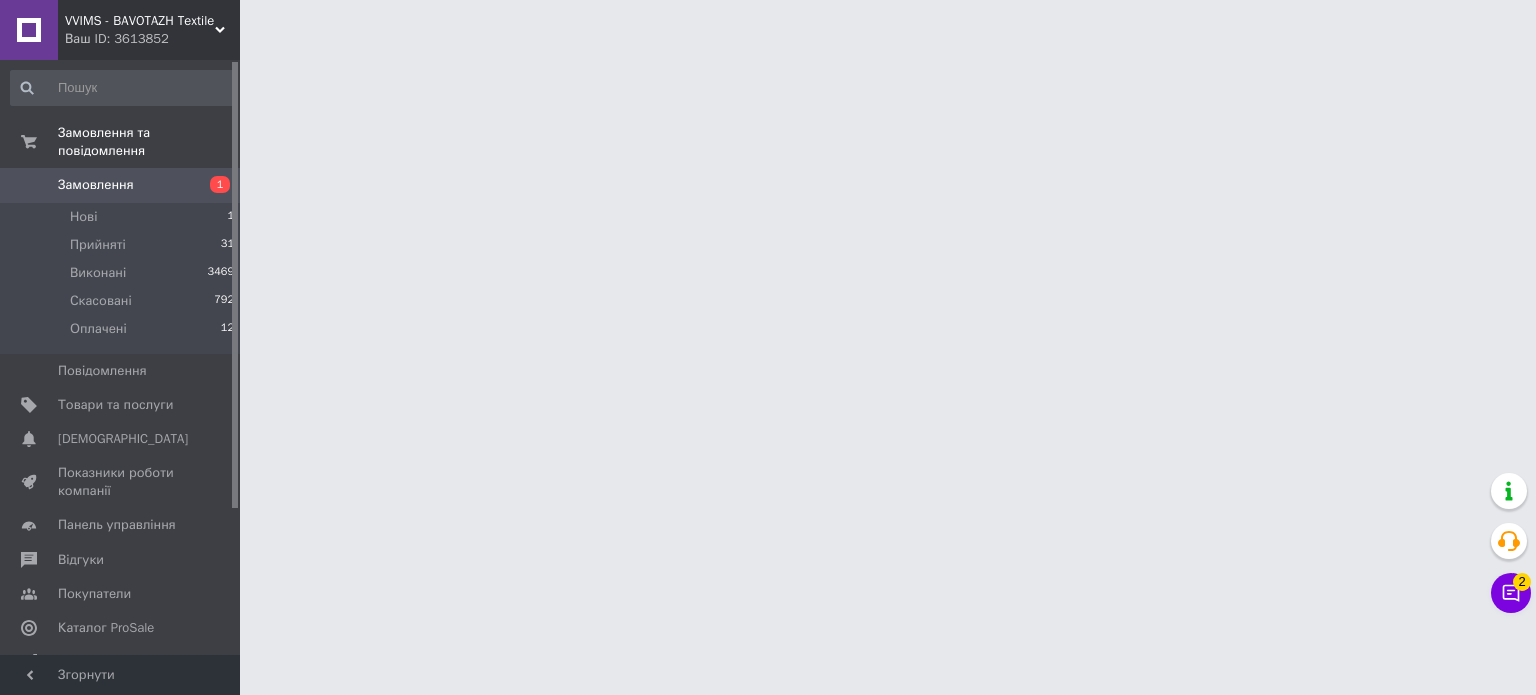 click 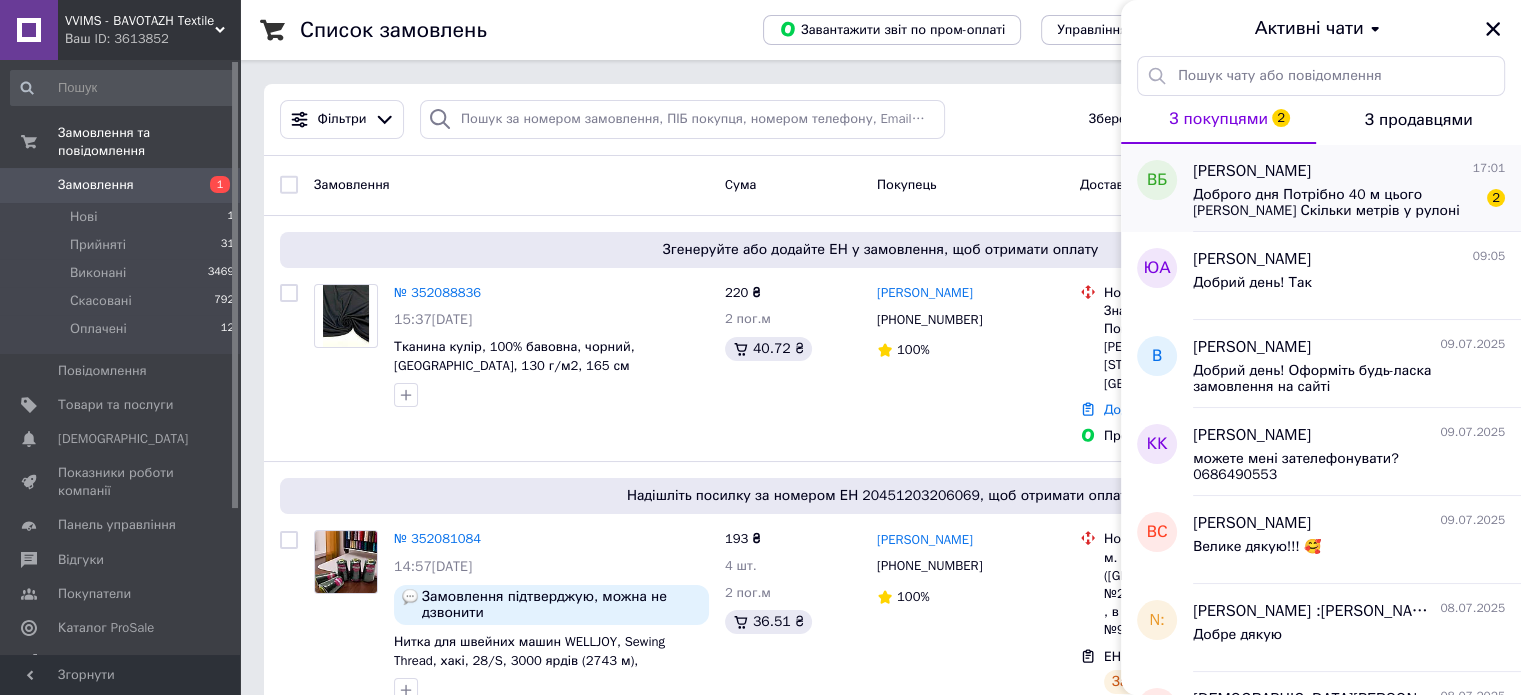 click on "Валентина Бурченя" at bounding box center (1252, 171) 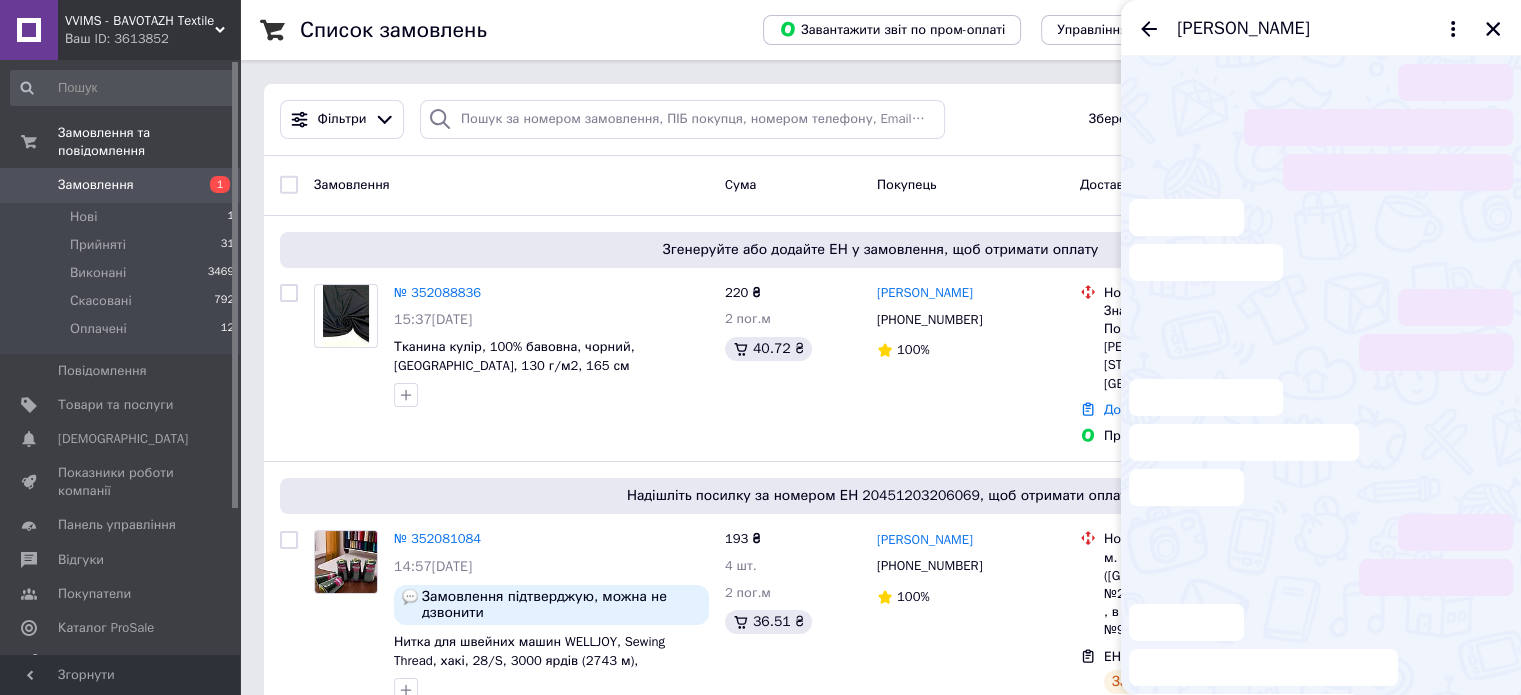 scroll, scrollTop: 1435, scrollLeft: 0, axis: vertical 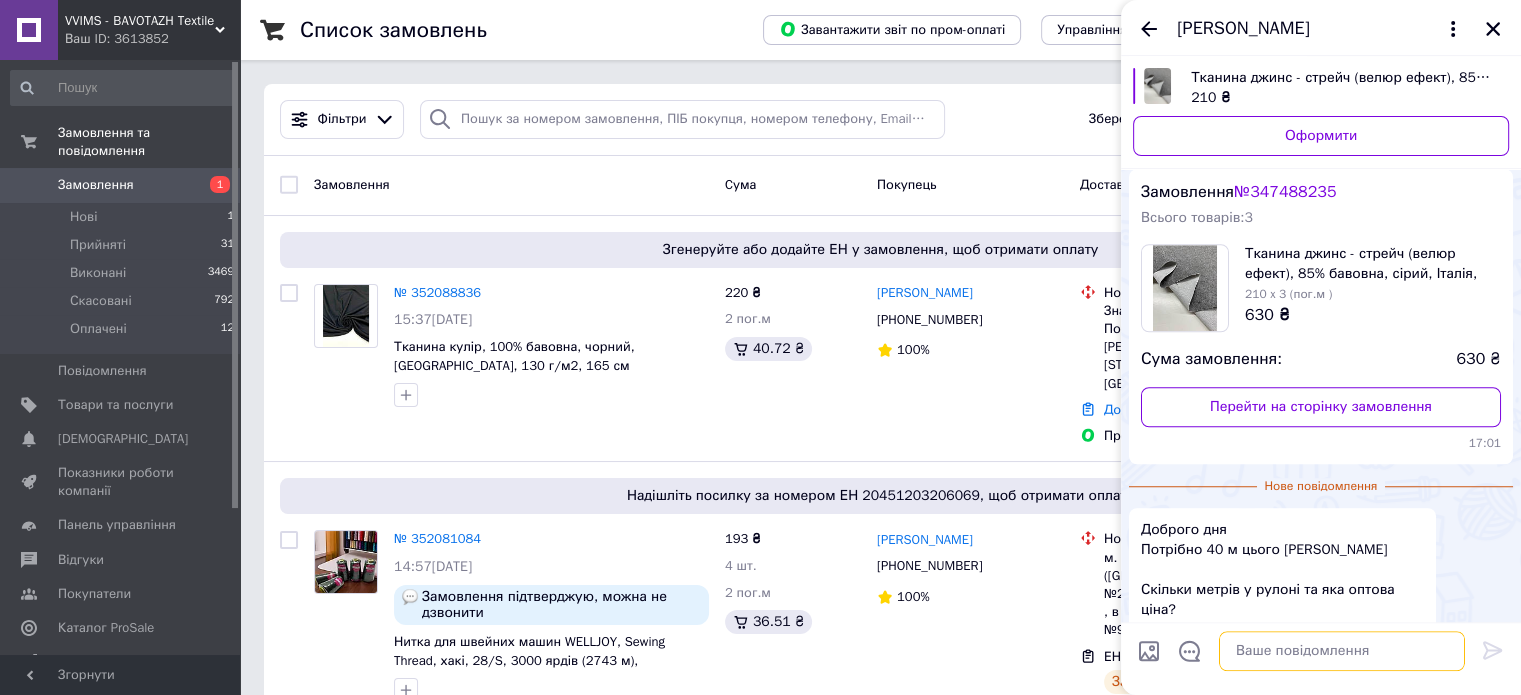 click at bounding box center (1342, 651) 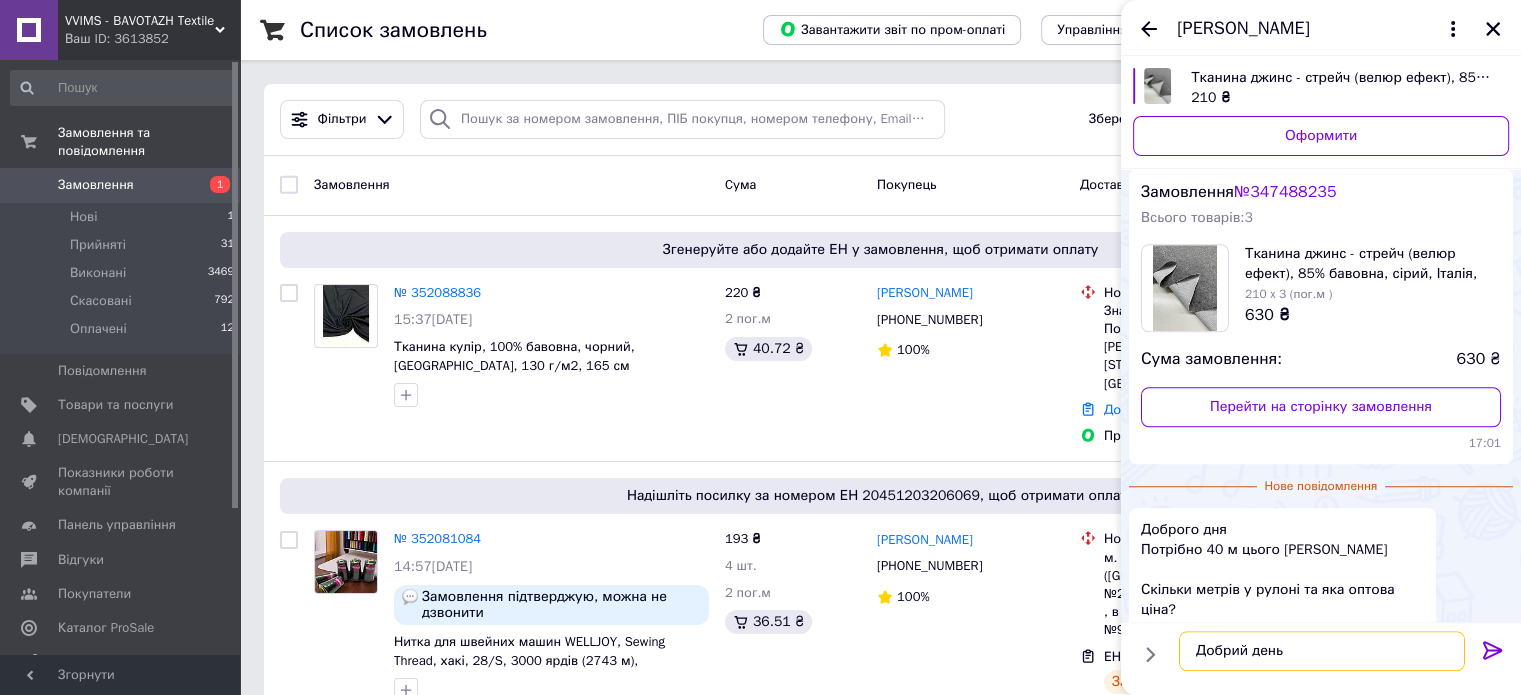 type on "Добрий день!" 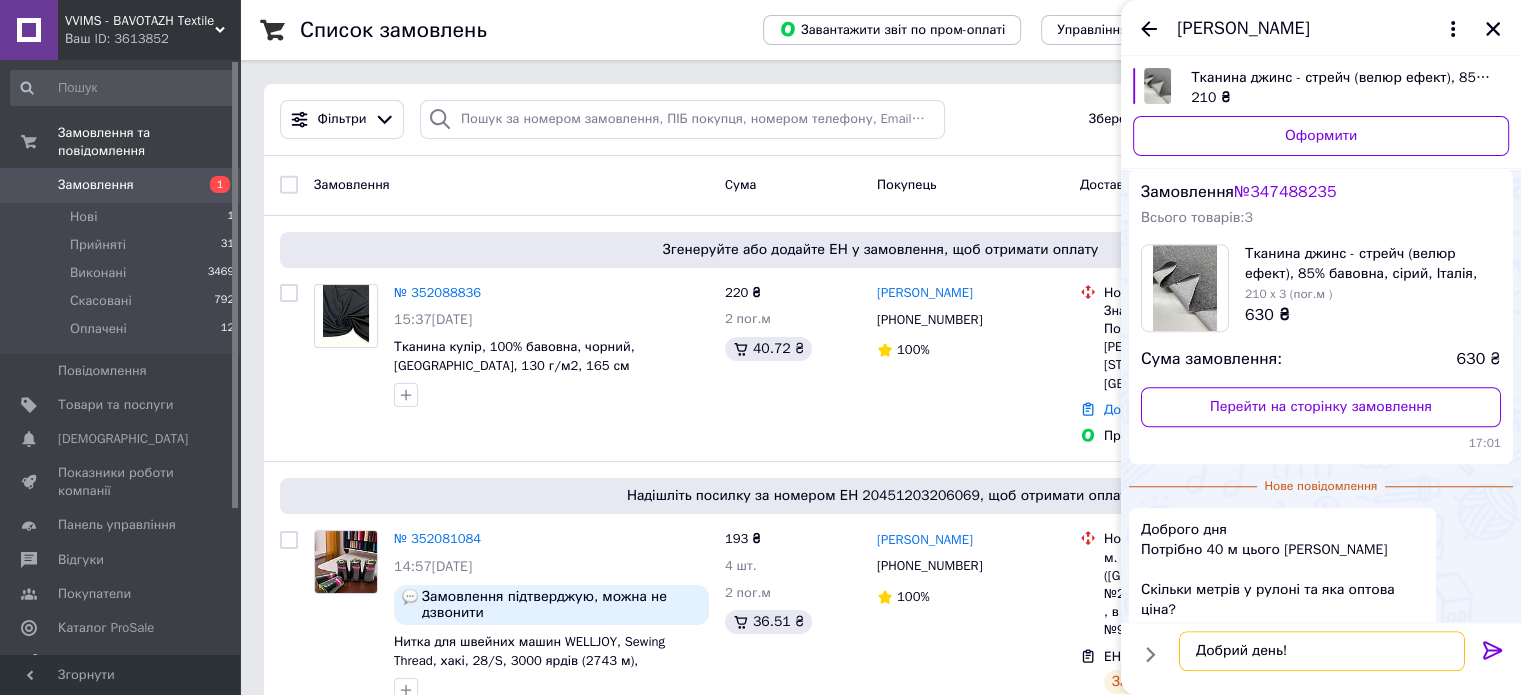 type 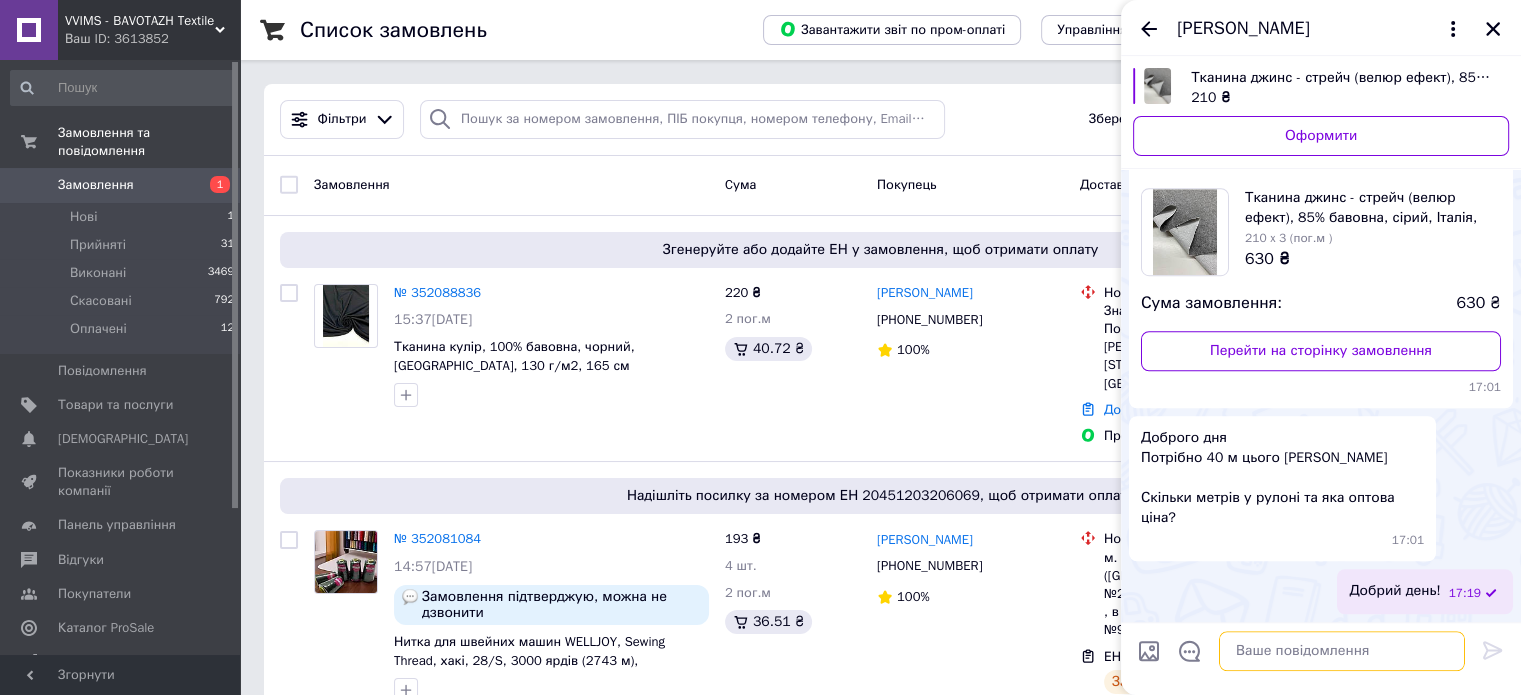 scroll, scrollTop: 1349, scrollLeft: 0, axis: vertical 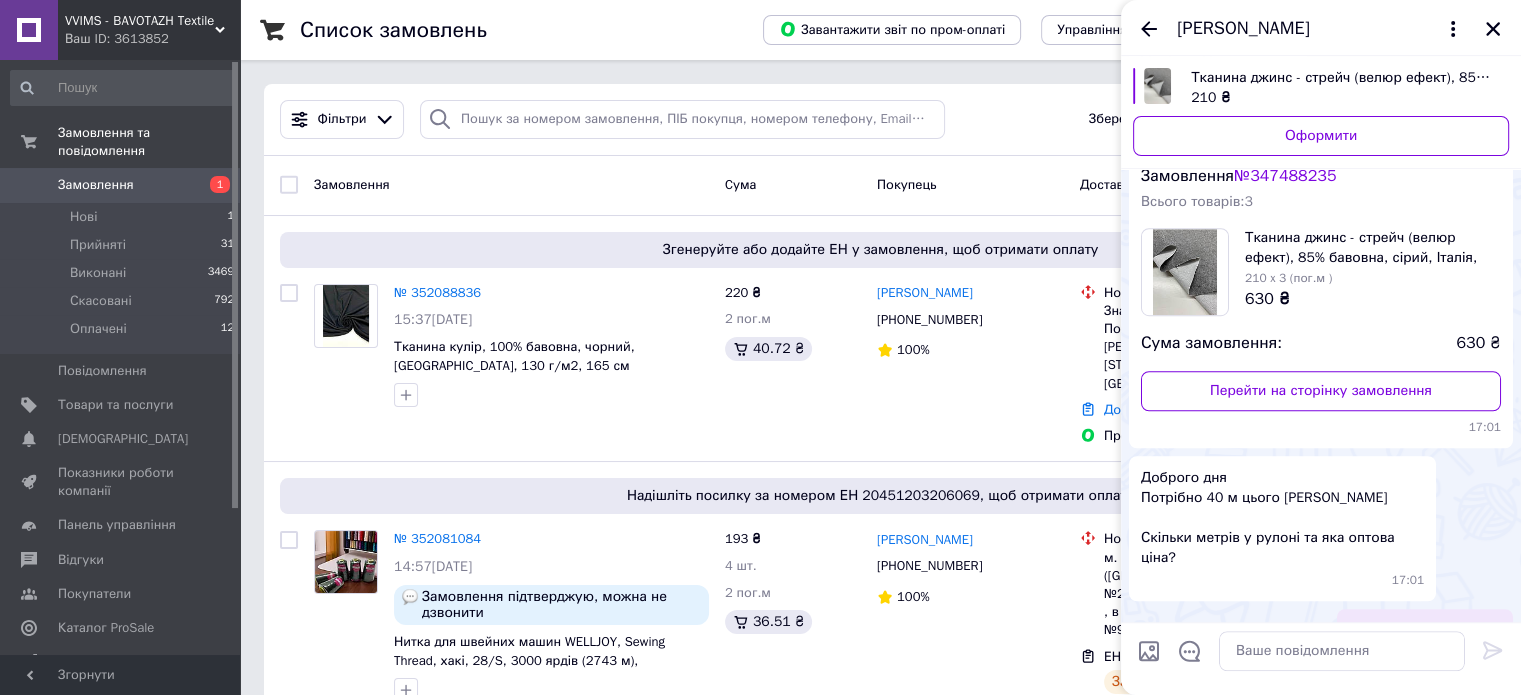 click at bounding box center (1185, 272) 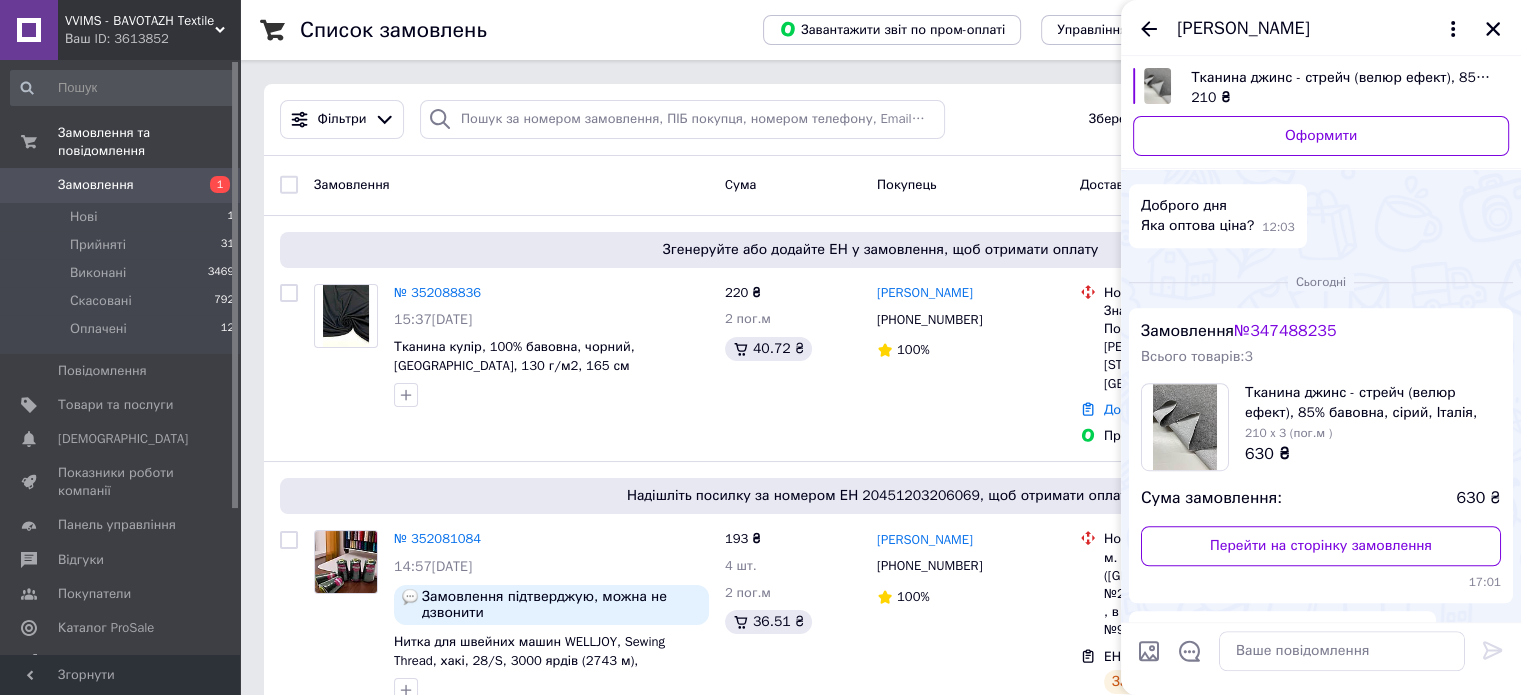 scroll, scrollTop: 1249, scrollLeft: 0, axis: vertical 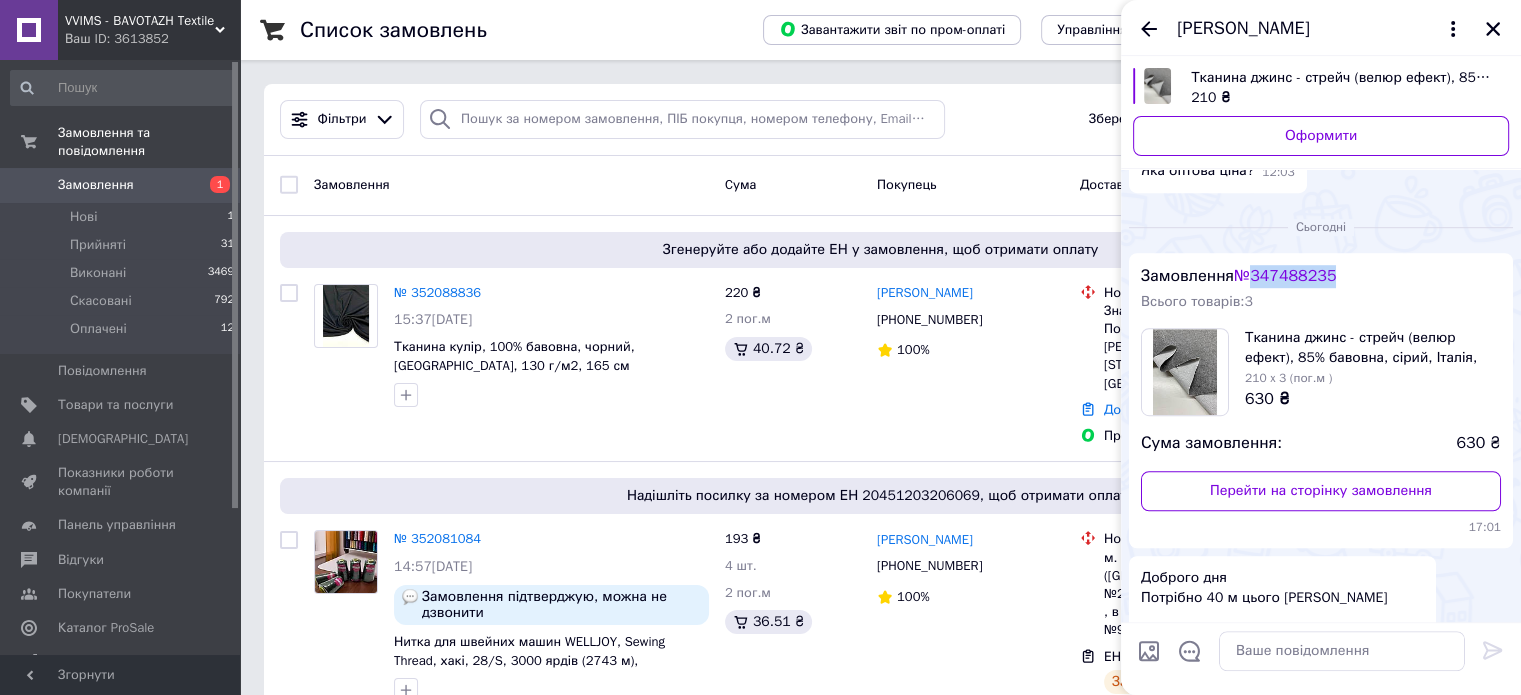 drag, startPoint x: 1261, startPoint y: 259, endPoint x: 1384, endPoint y: 258, distance: 123.00407 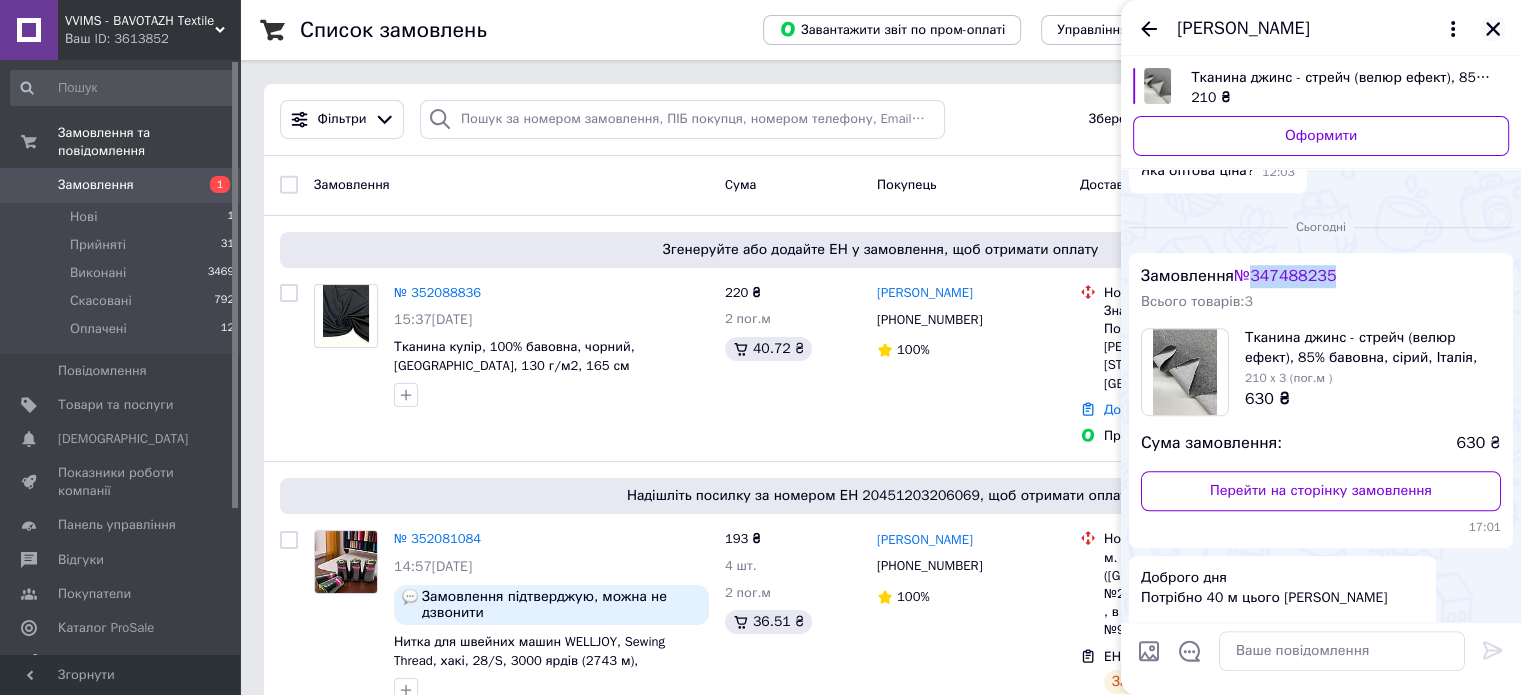 click 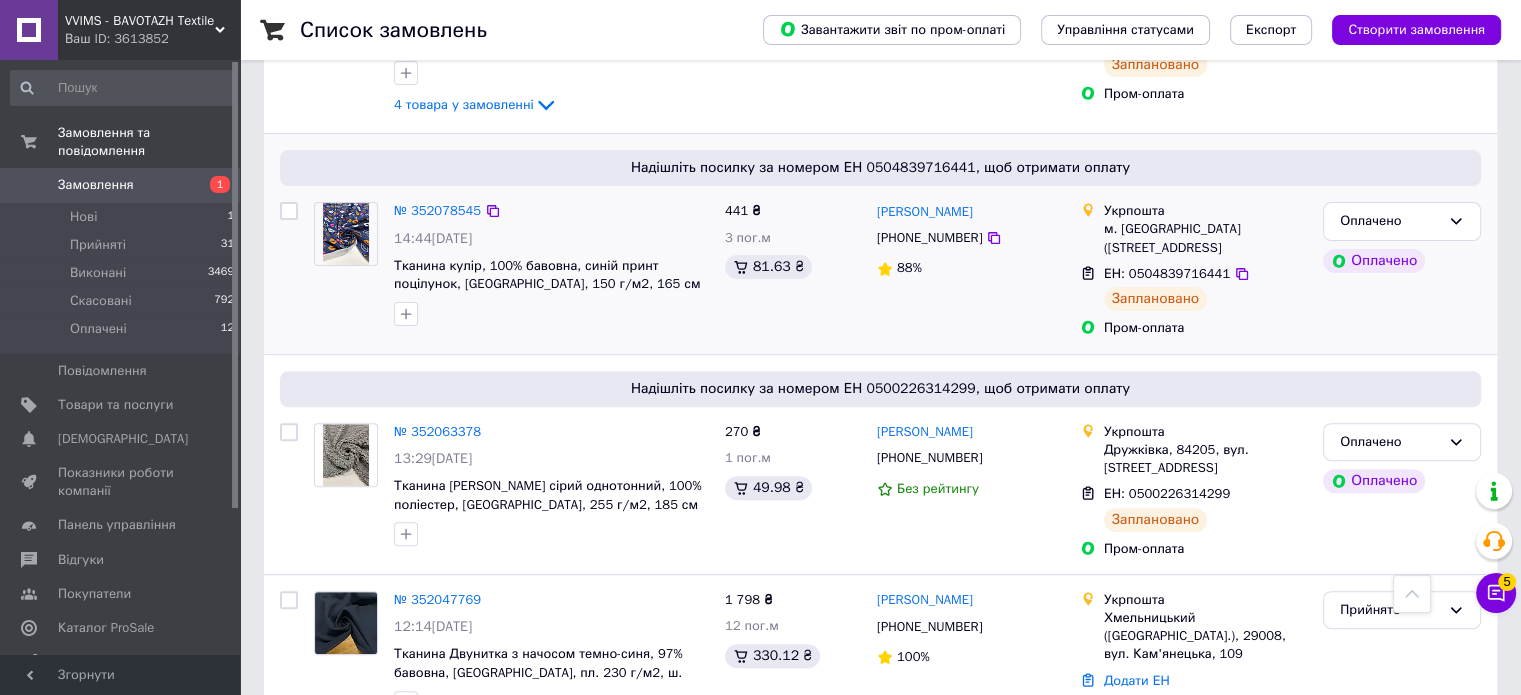 scroll, scrollTop: 800, scrollLeft: 0, axis: vertical 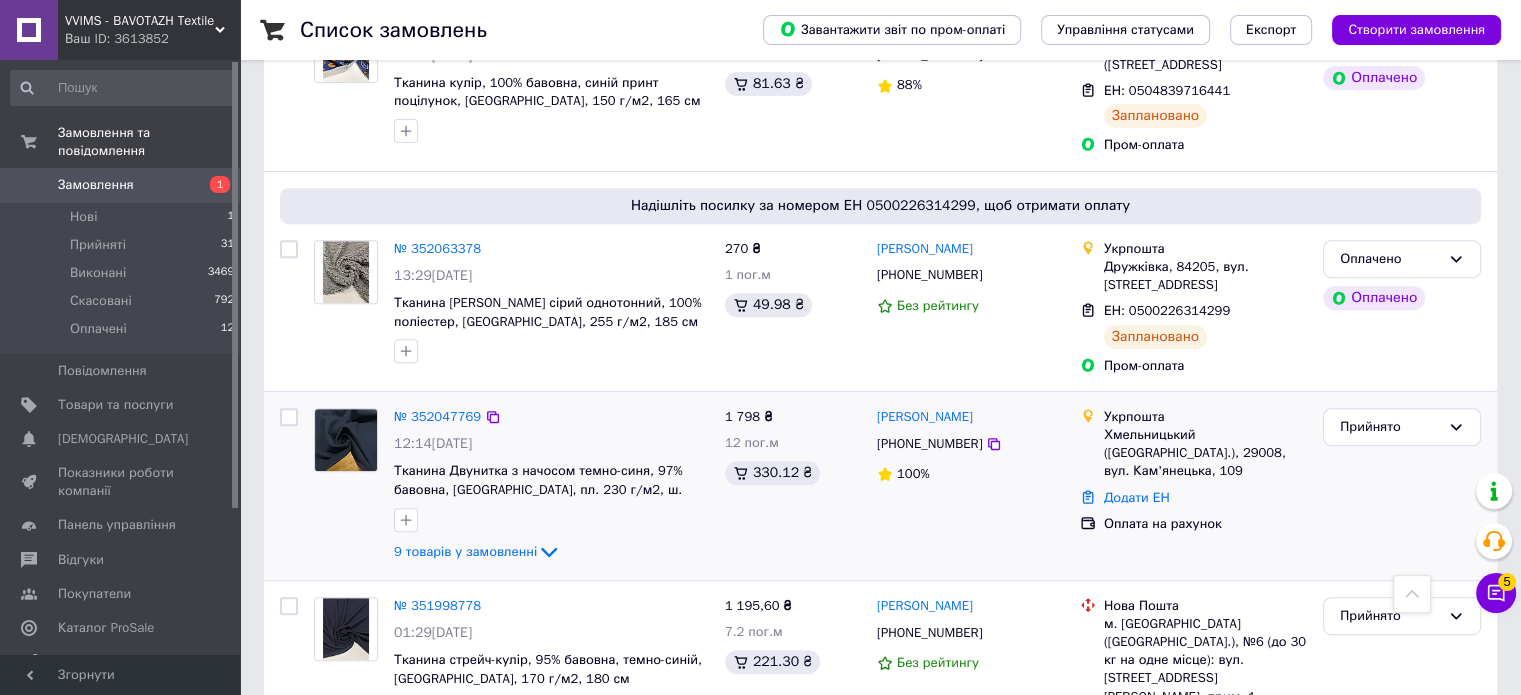 click at bounding box center (346, 440) 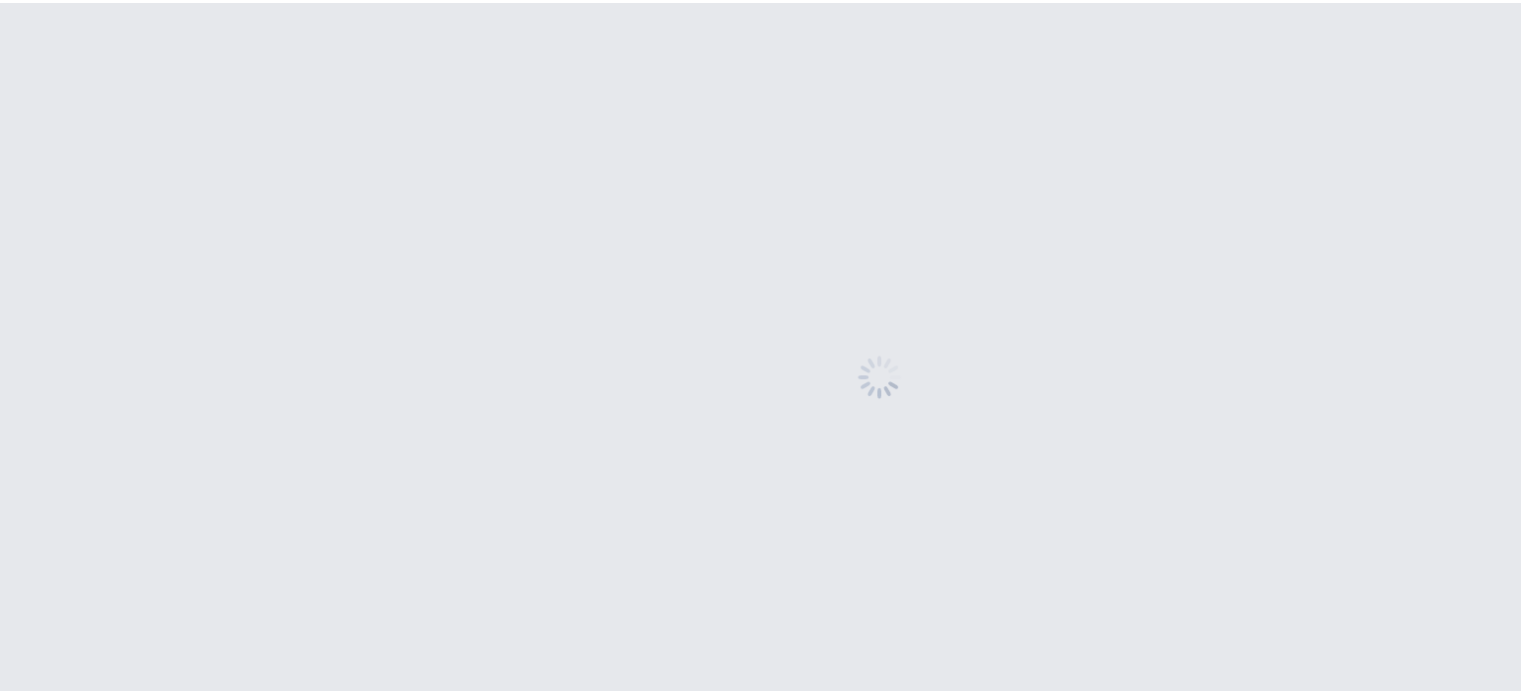 scroll, scrollTop: 0, scrollLeft: 0, axis: both 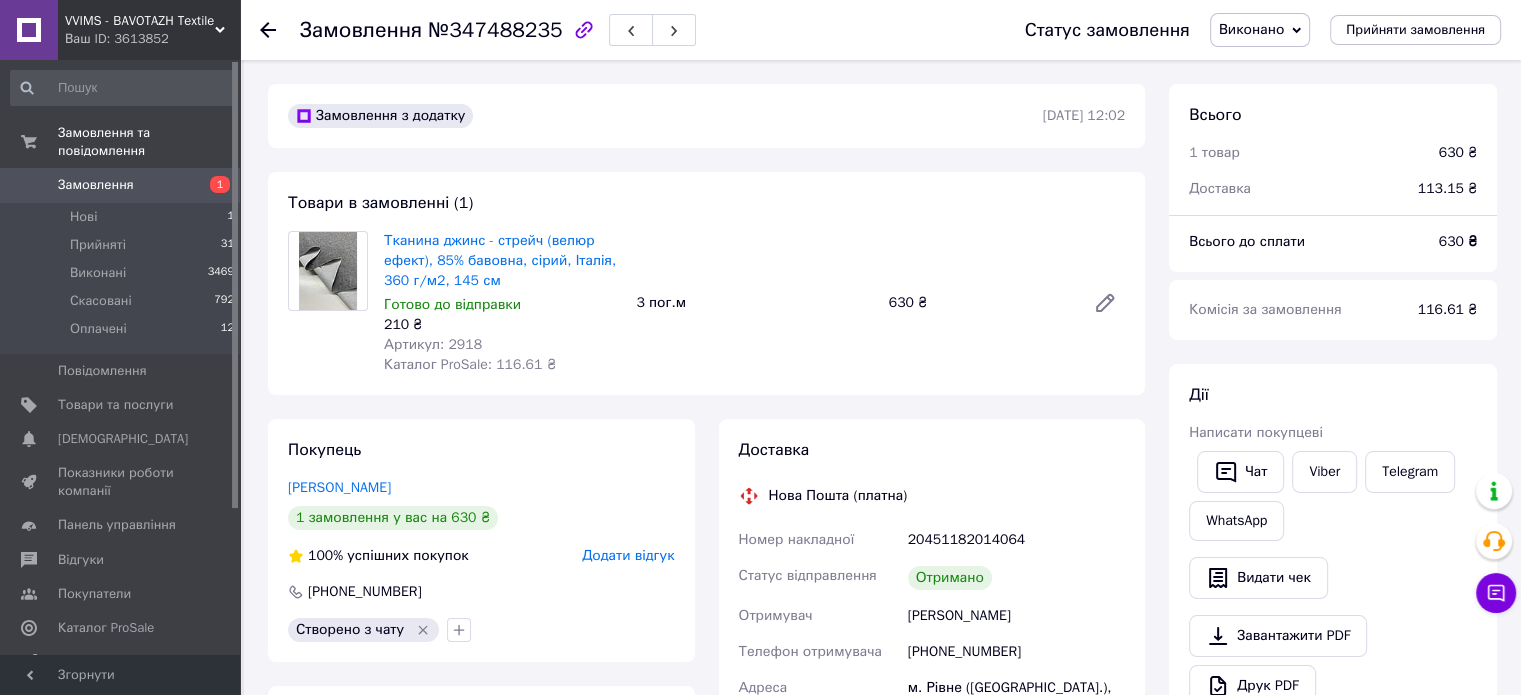 click on "Артикул: 2918" at bounding box center (433, 344) 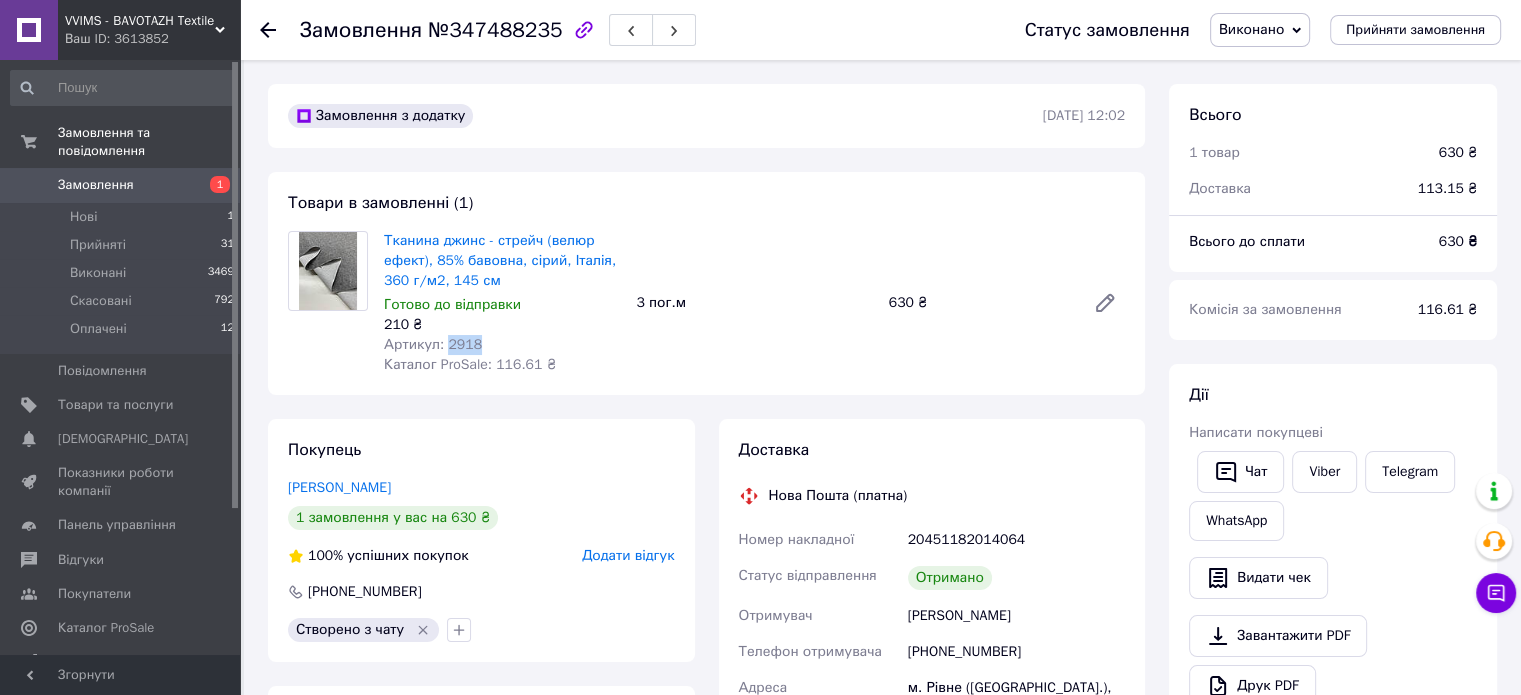 click on "Артикул: 2918" at bounding box center (433, 344) 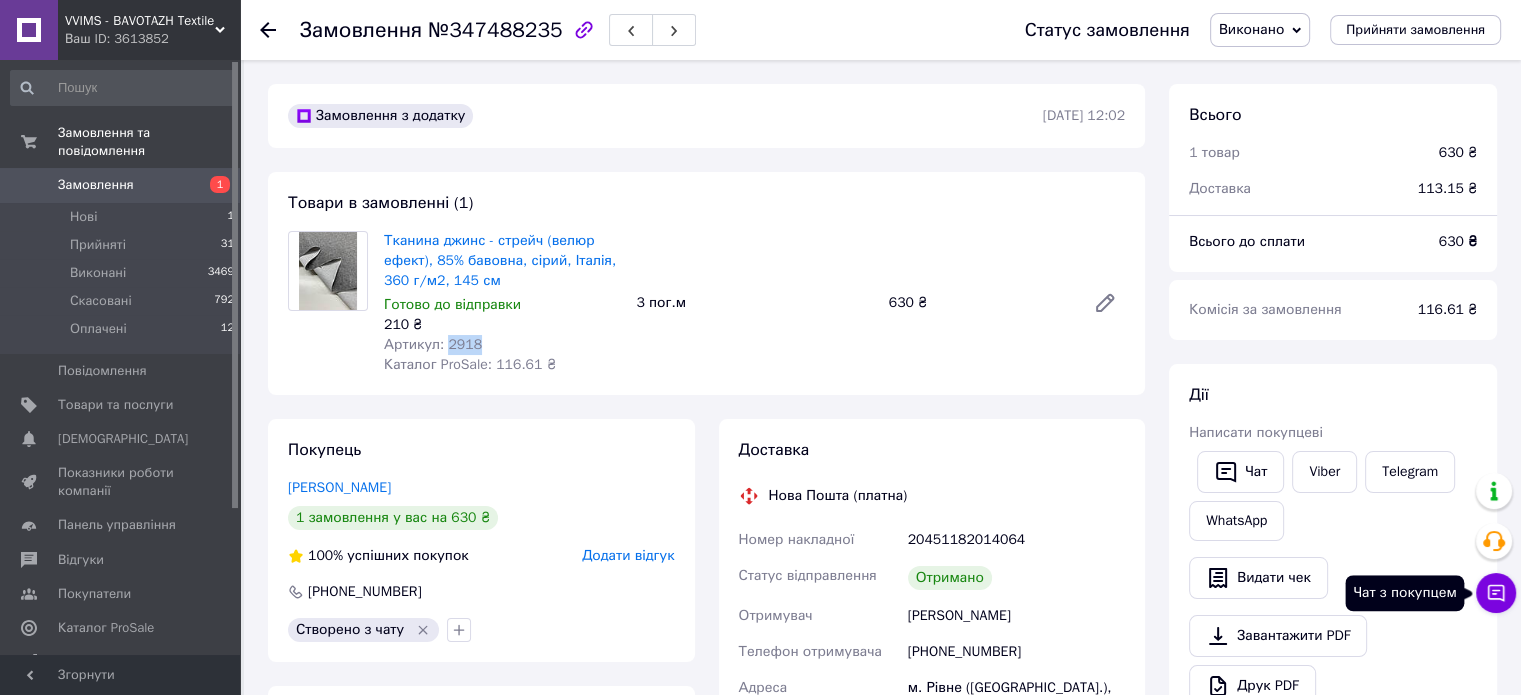 click 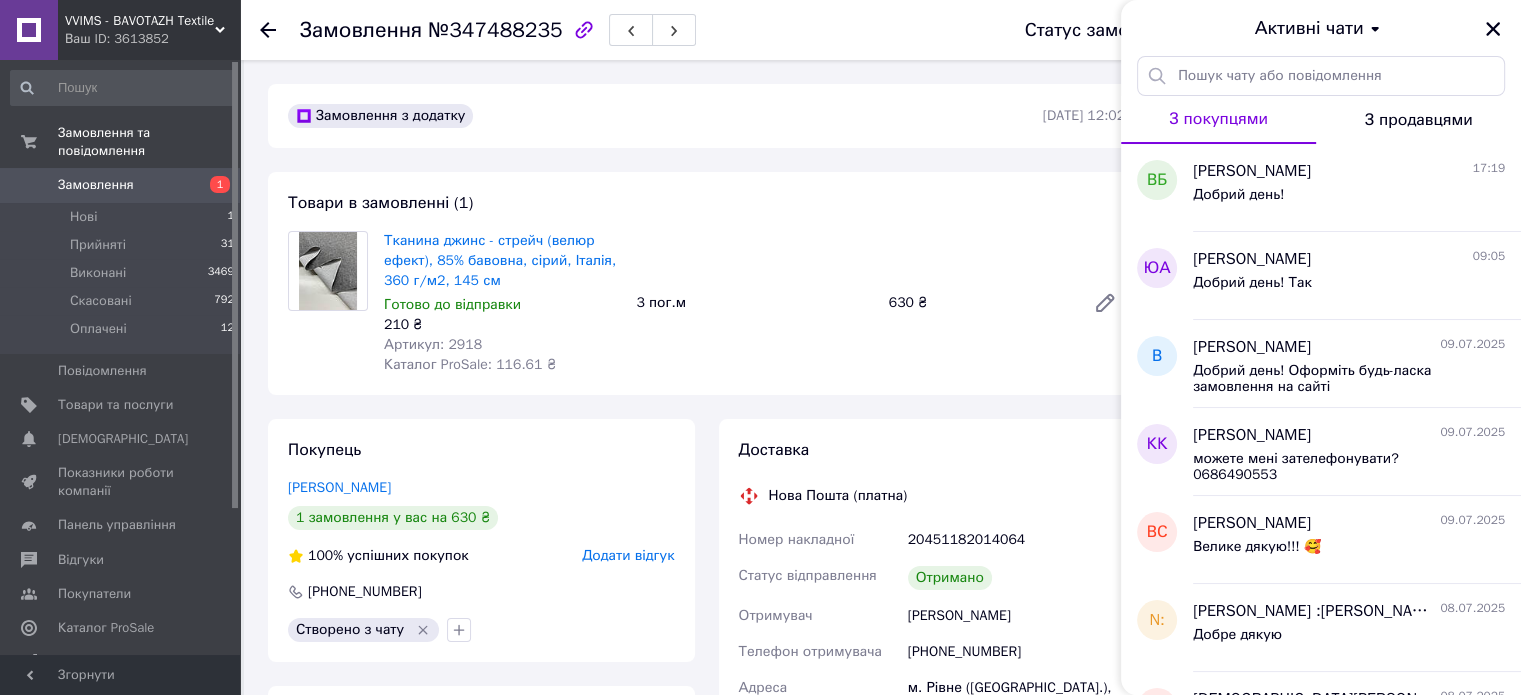 click on "+380972815394" at bounding box center (1016, 652) 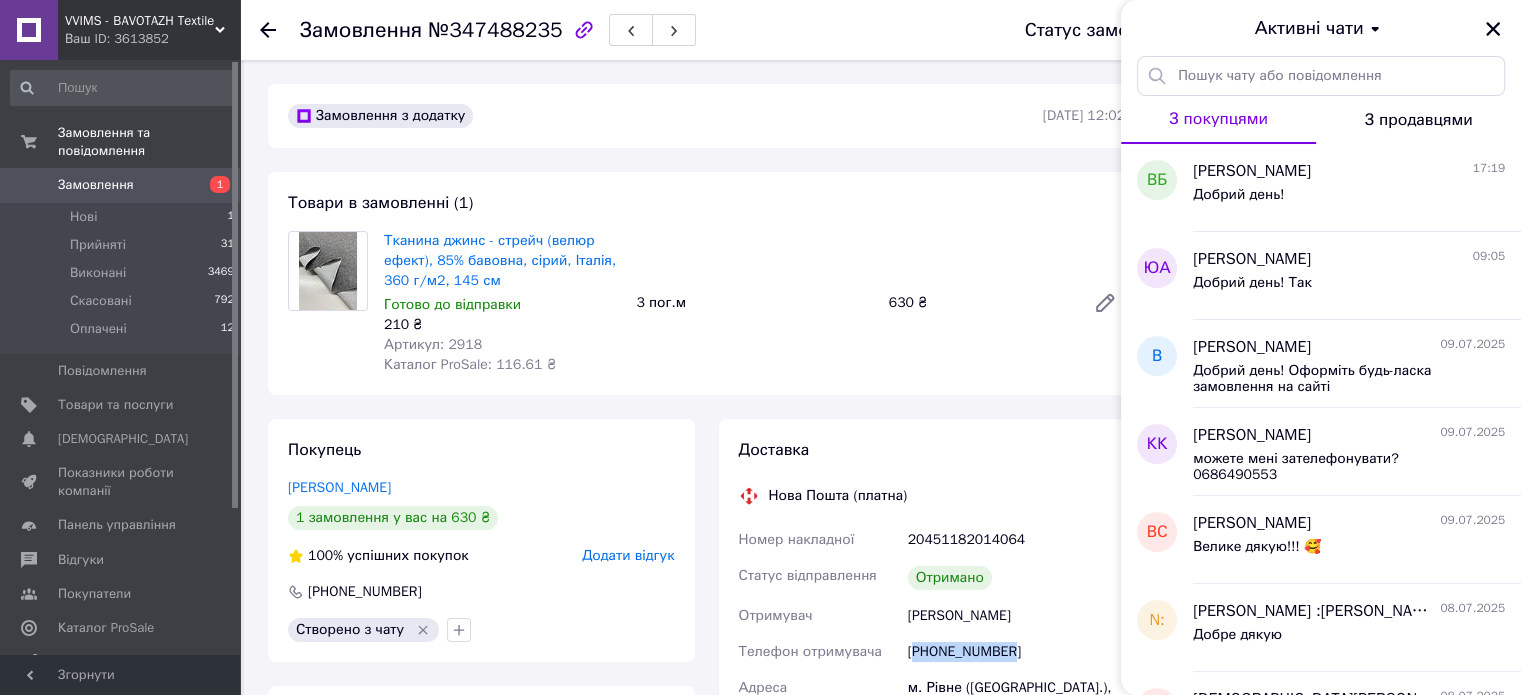 click on "+380972815394" at bounding box center (1016, 652) 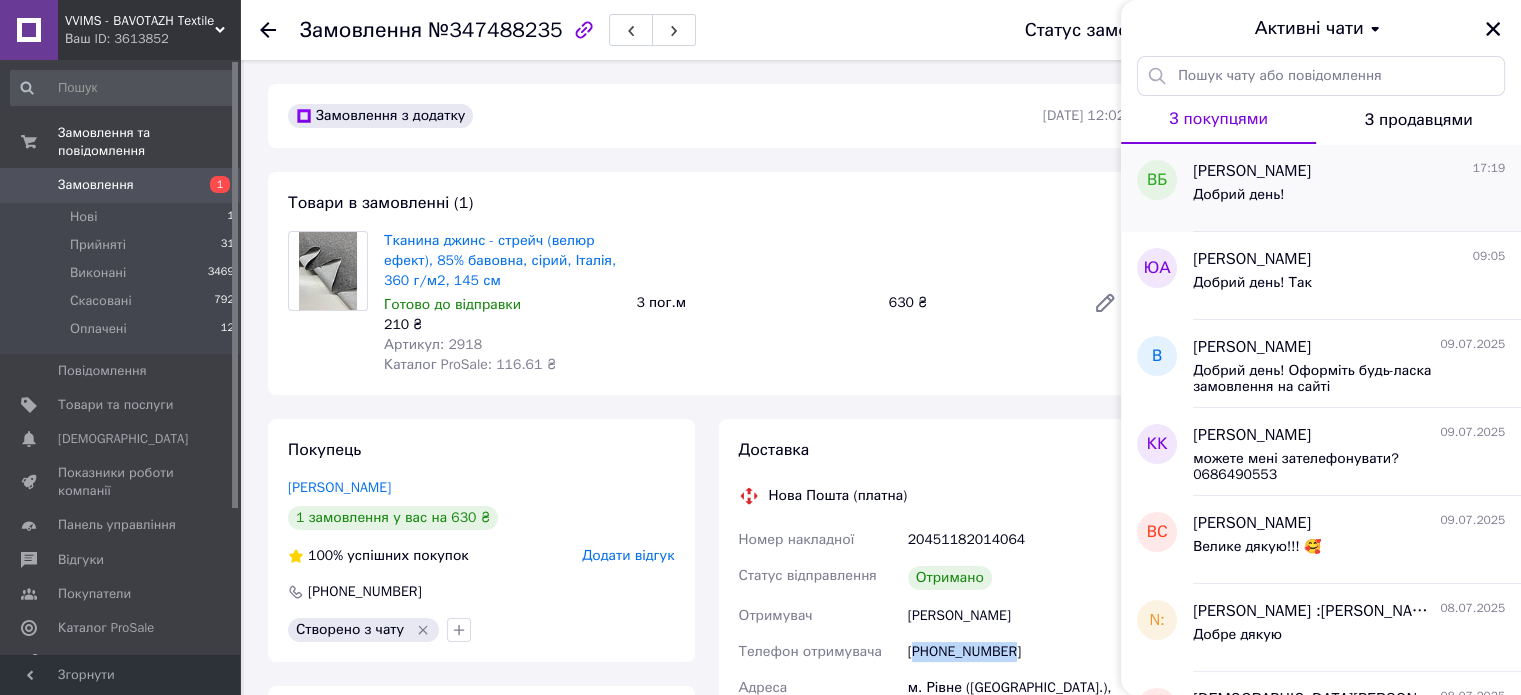 click on "Добрий день!" at bounding box center [1238, 195] 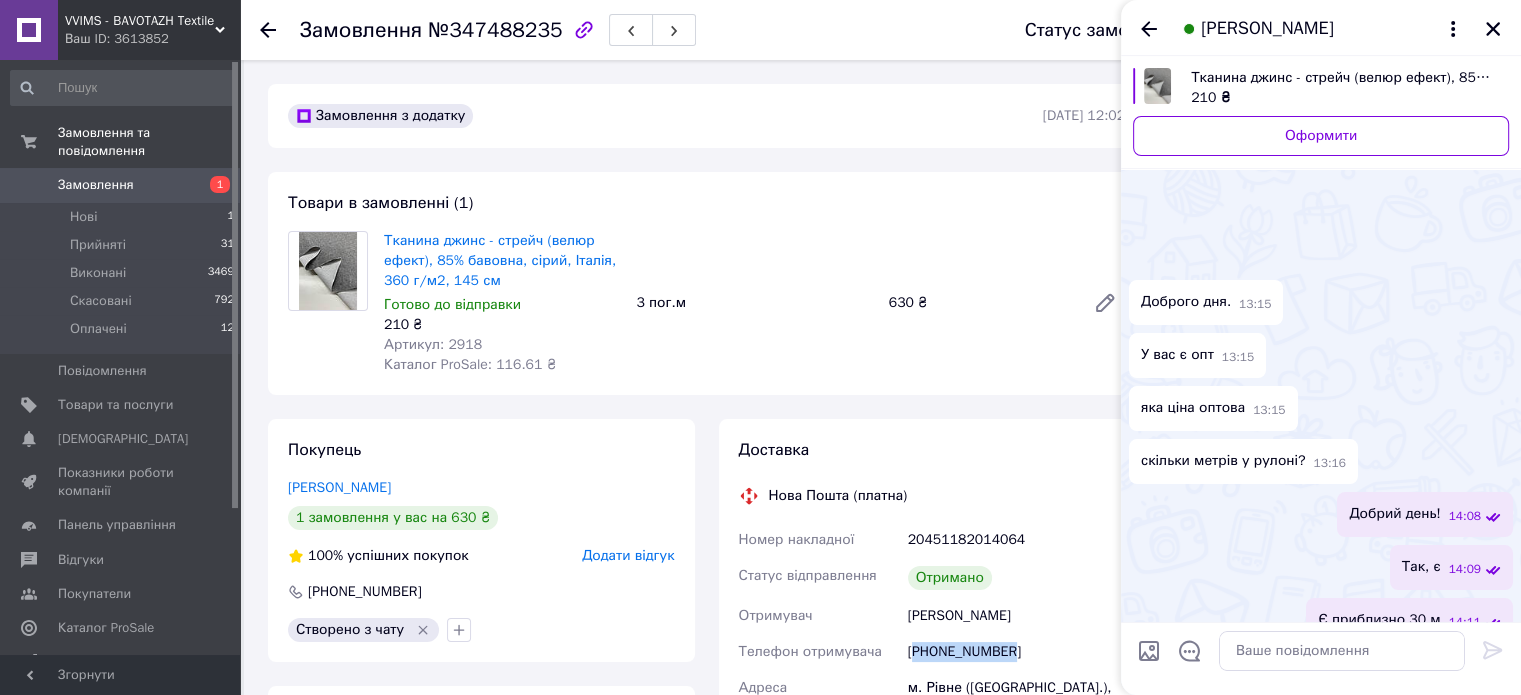 scroll, scrollTop: 1452, scrollLeft: 0, axis: vertical 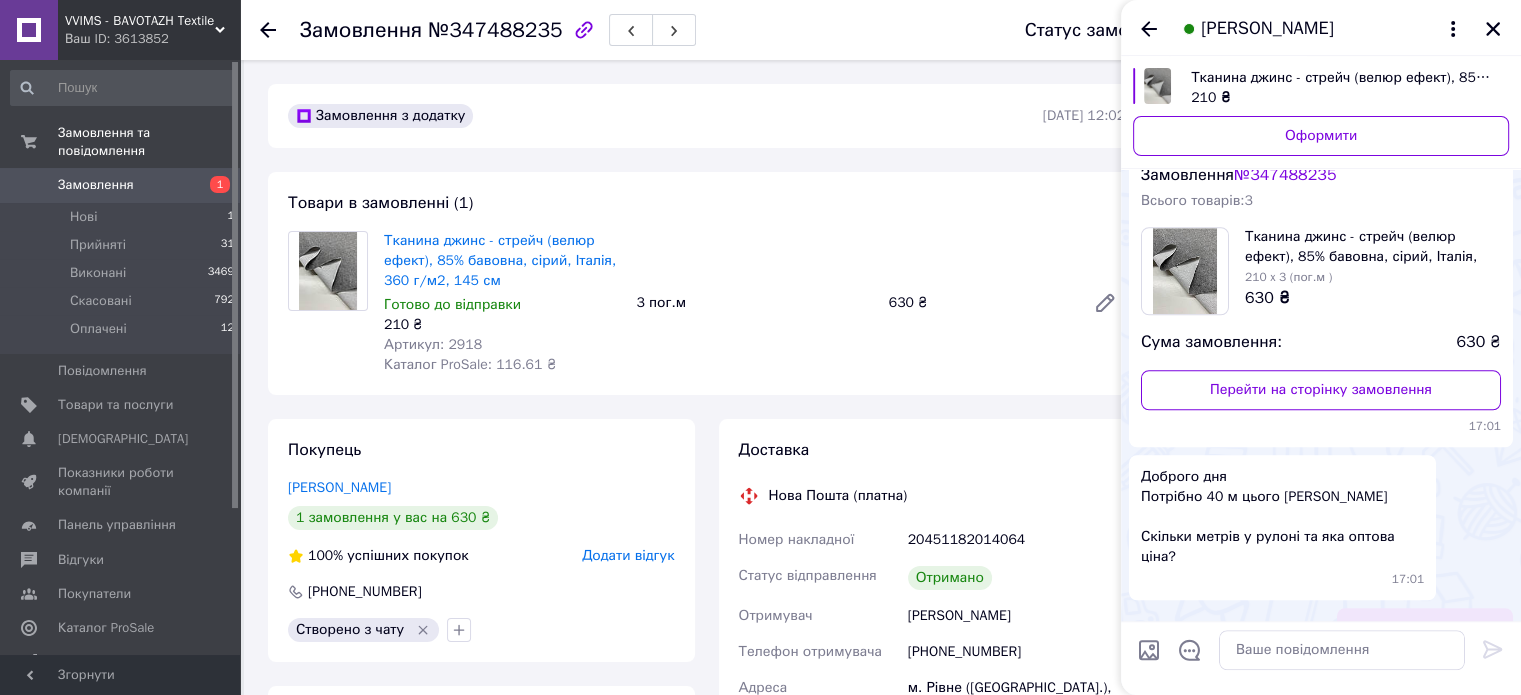 click on "Бурченя Валентина" at bounding box center [1016, 616] 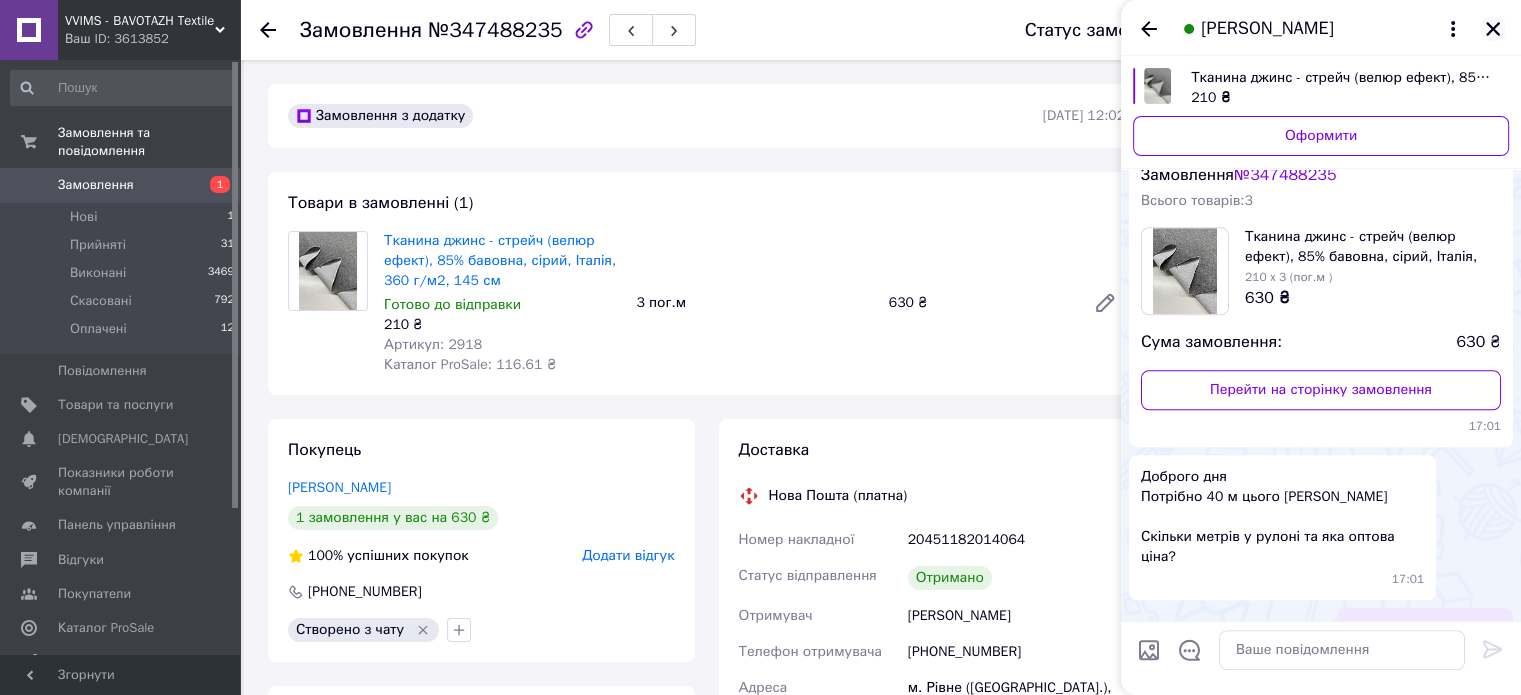 click at bounding box center (1493, 29) 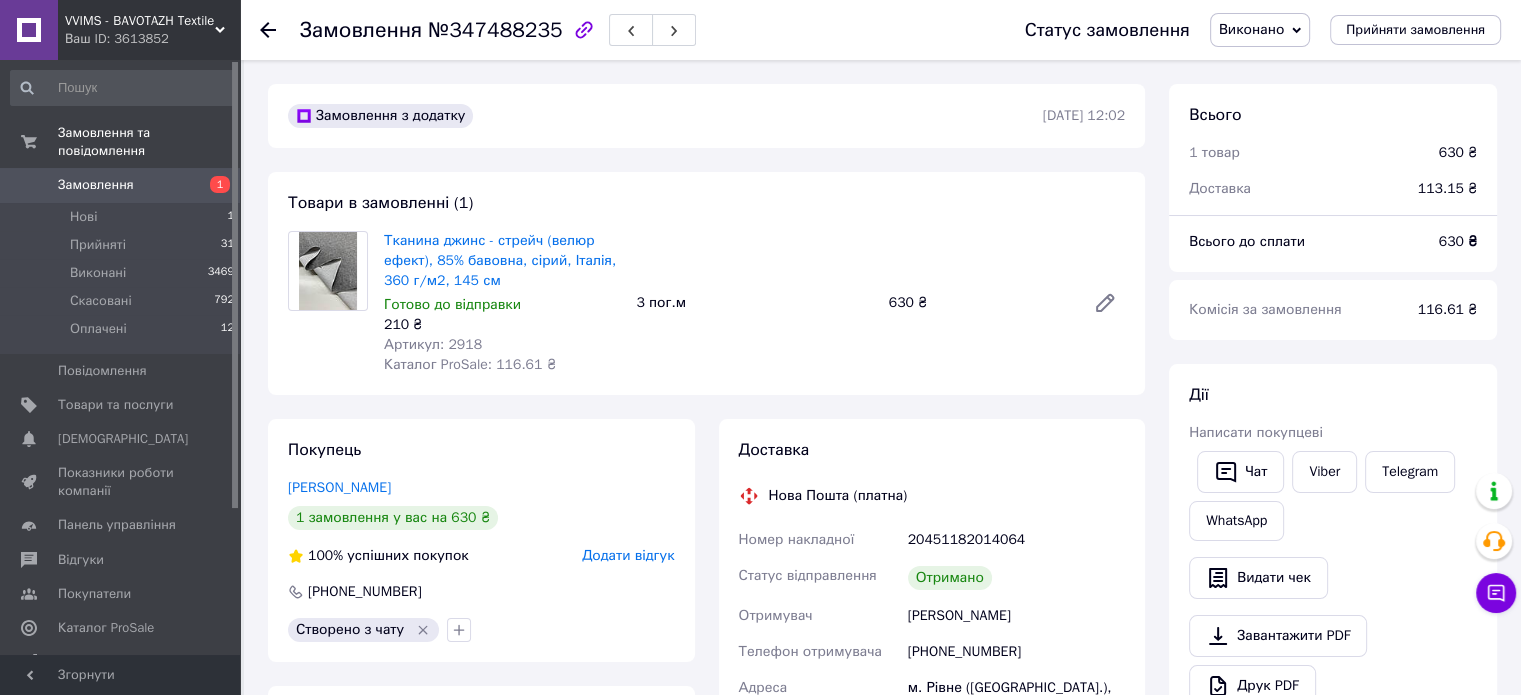 click 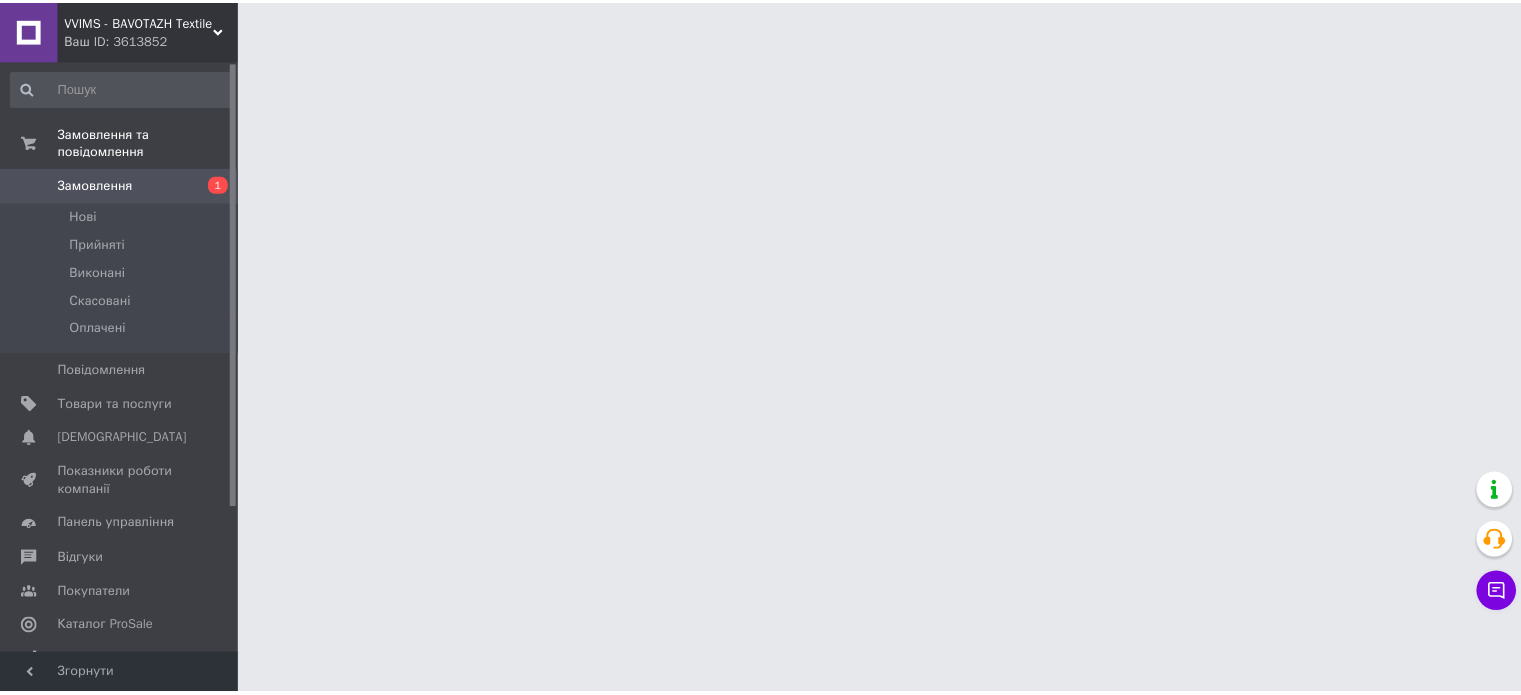 scroll, scrollTop: 0, scrollLeft: 0, axis: both 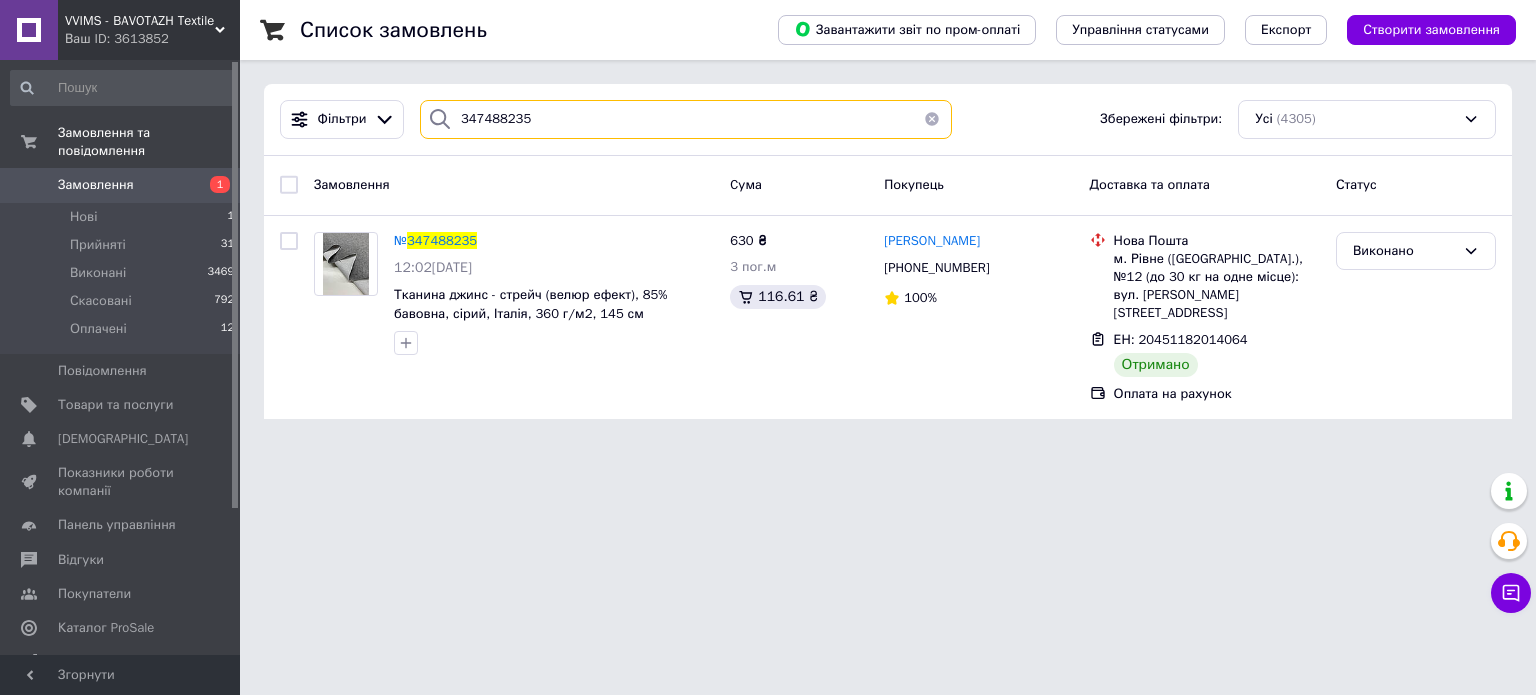 click on "347488235" at bounding box center (686, 119) 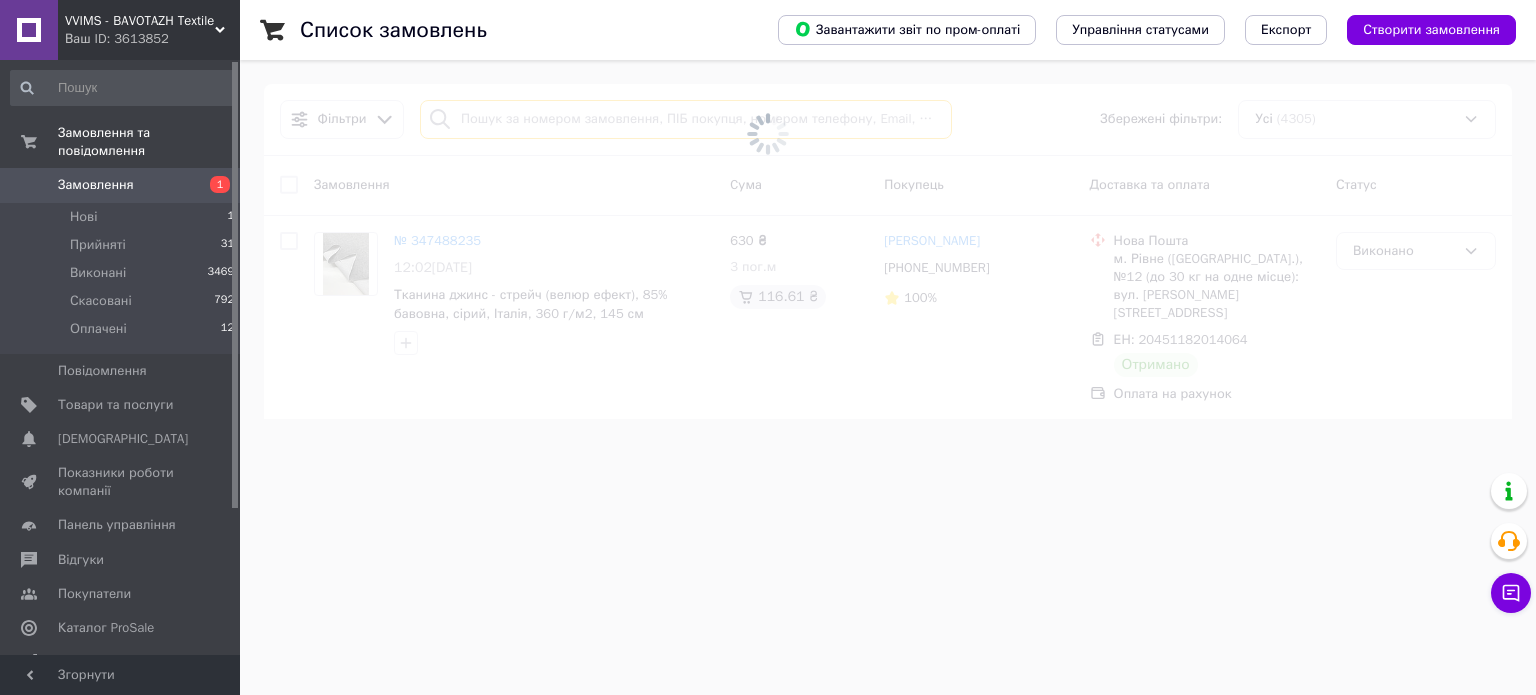 type 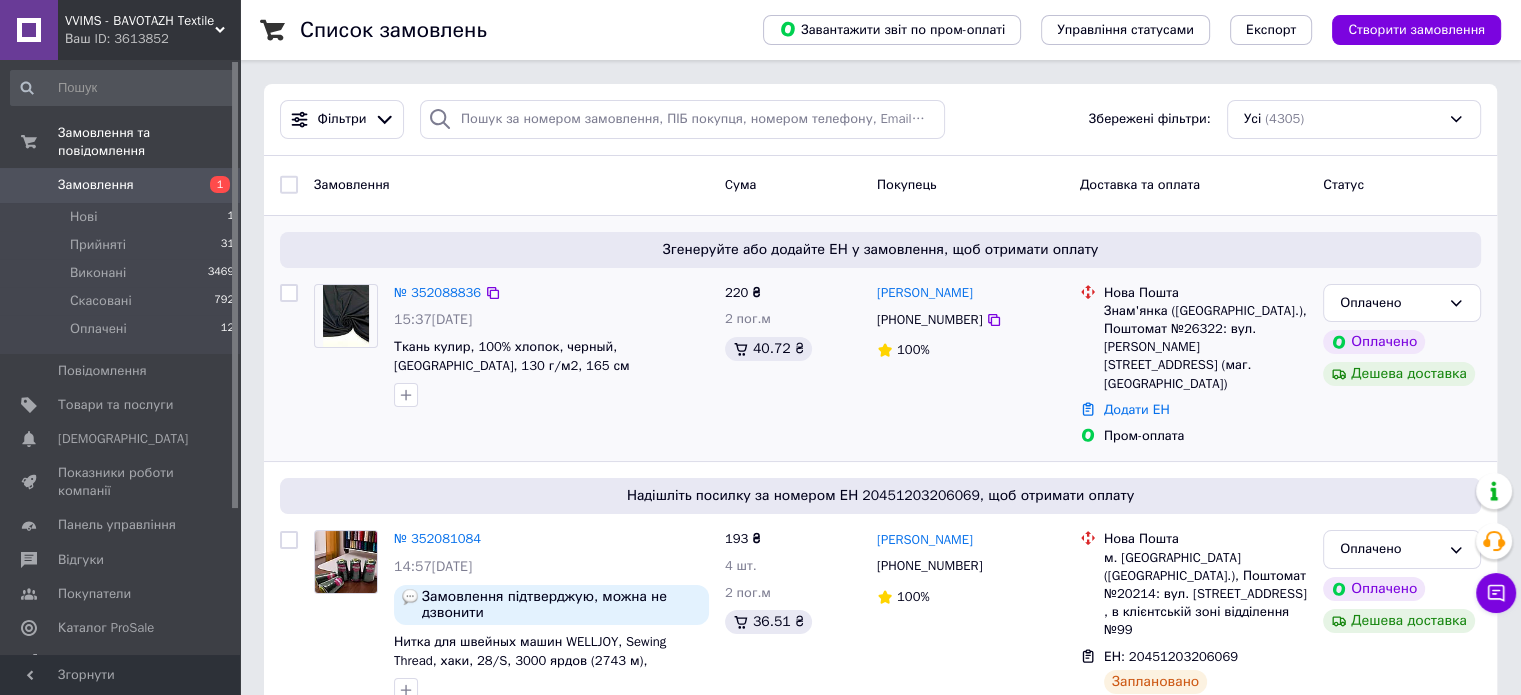 click at bounding box center (346, 316) 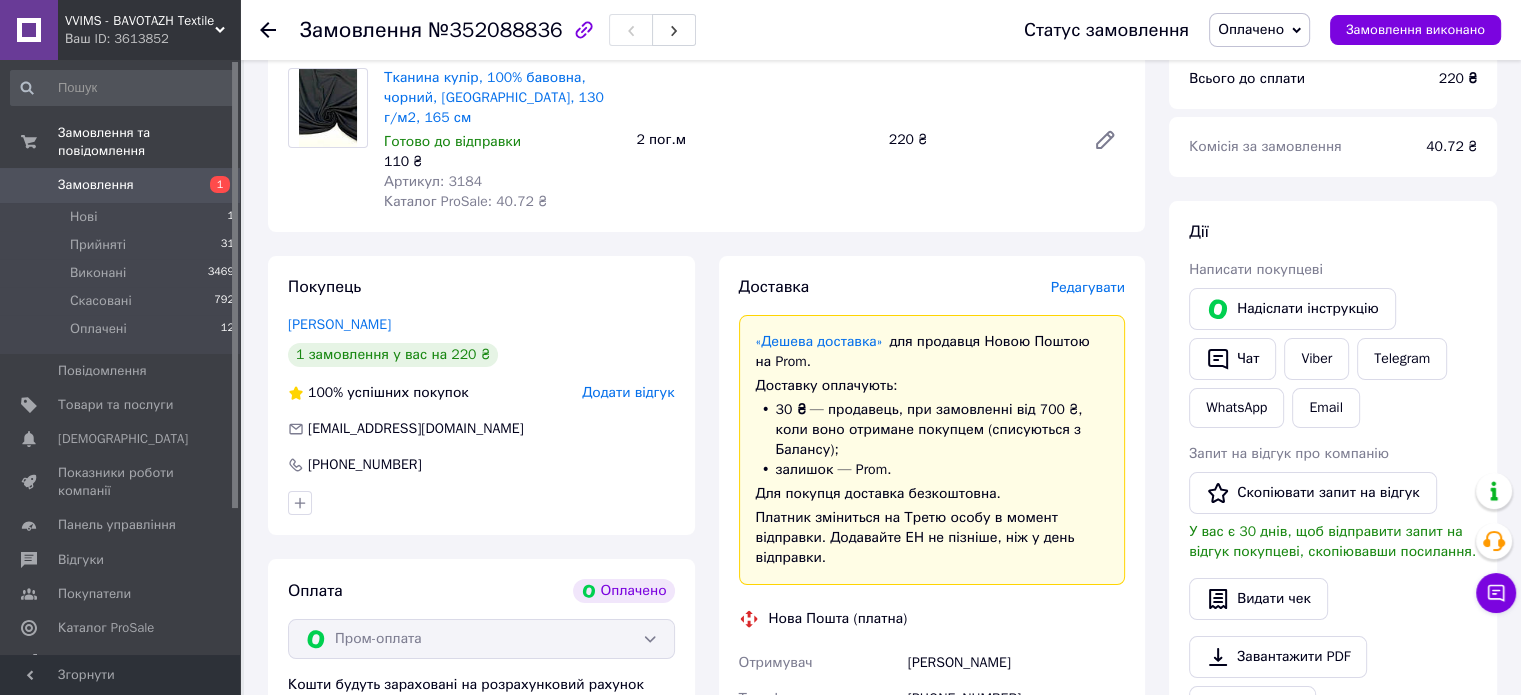 scroll, scrollTop: 100, scrollLeft: 0, axis: vertical 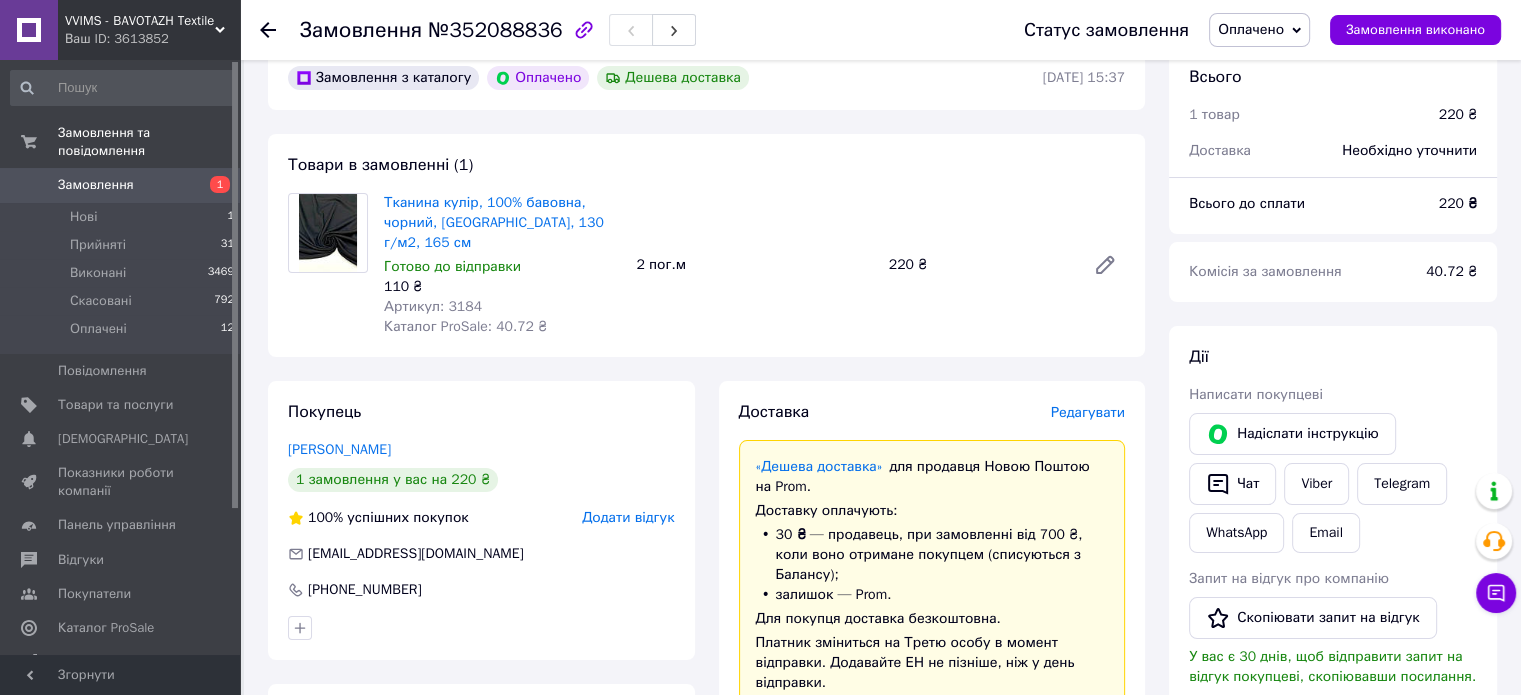 click on "Артикул: 3184" at bounding box center [433, 306] 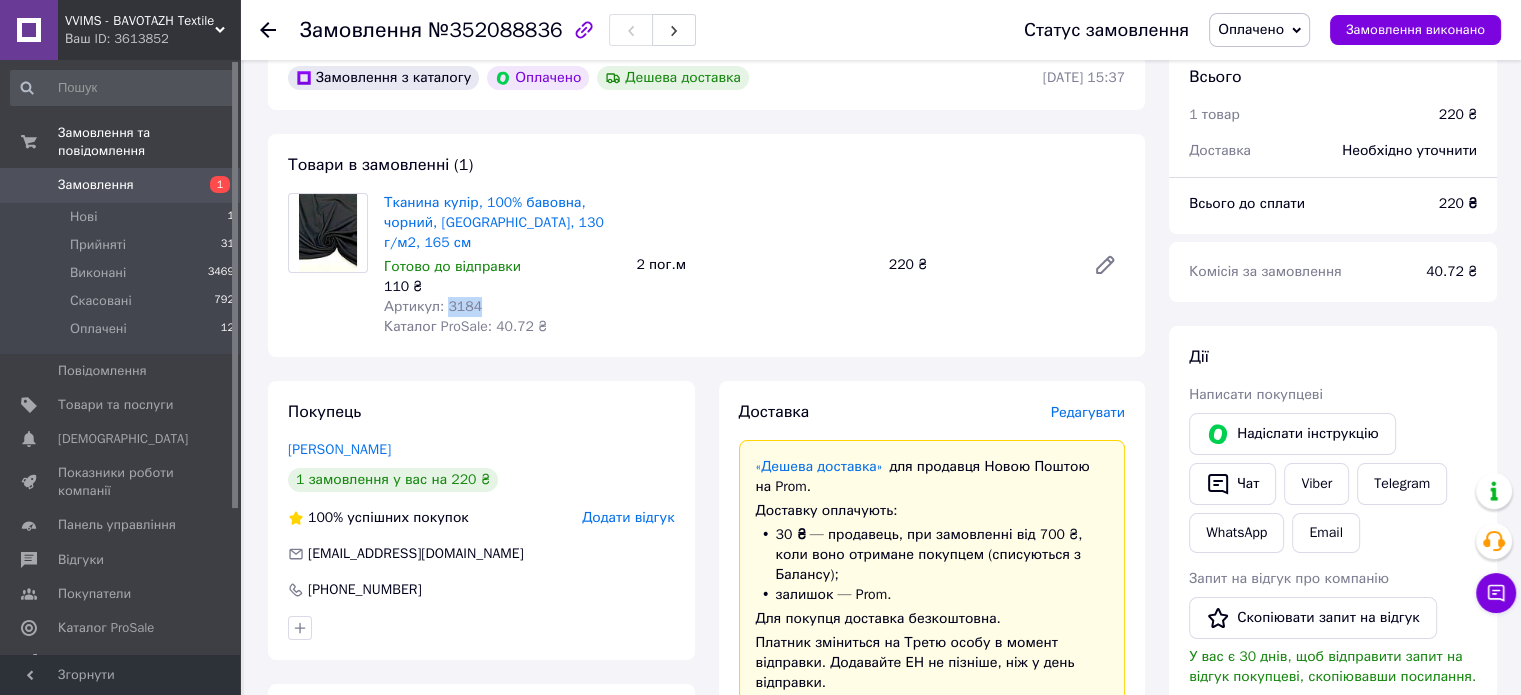 click on "Артикул: 3184" at bounding box center [433, 306] 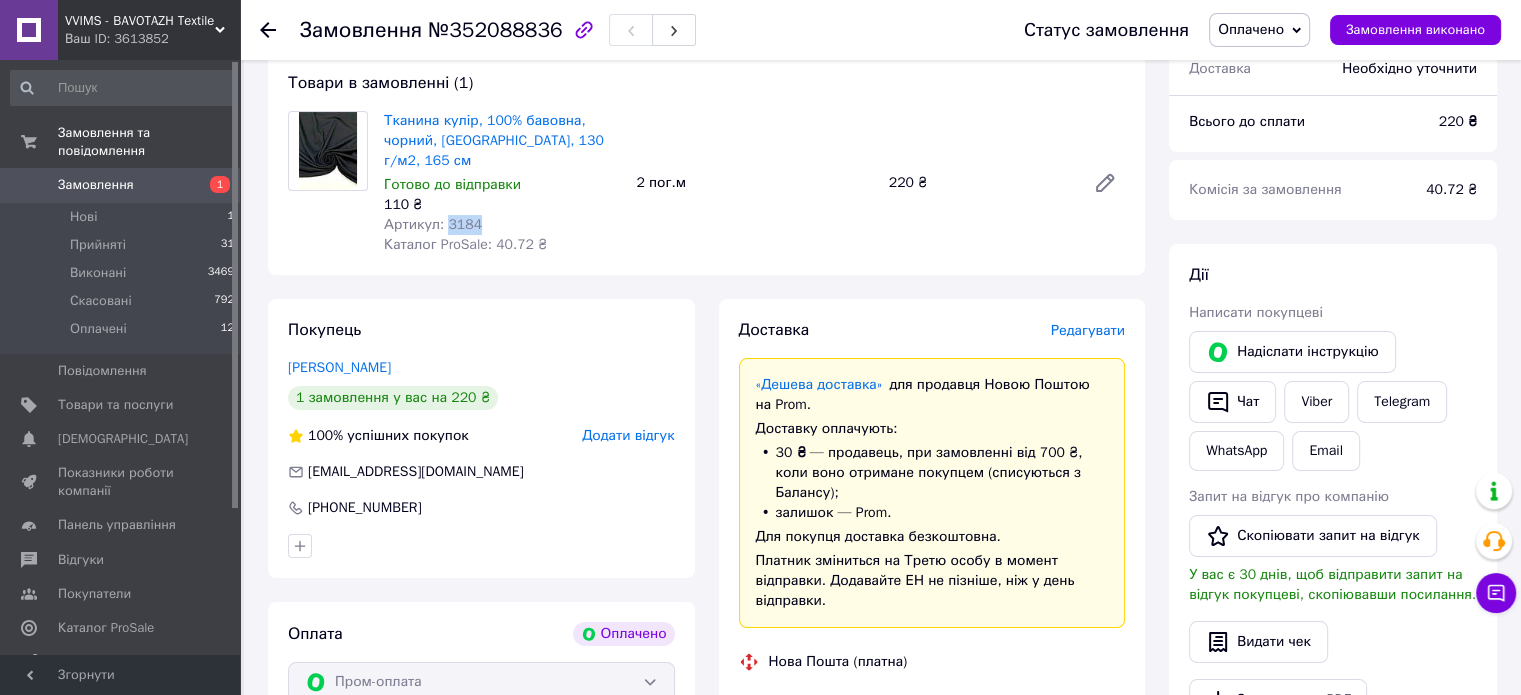 scroll, scrollTop: 400, scrollLeft: 0, axis: vertical 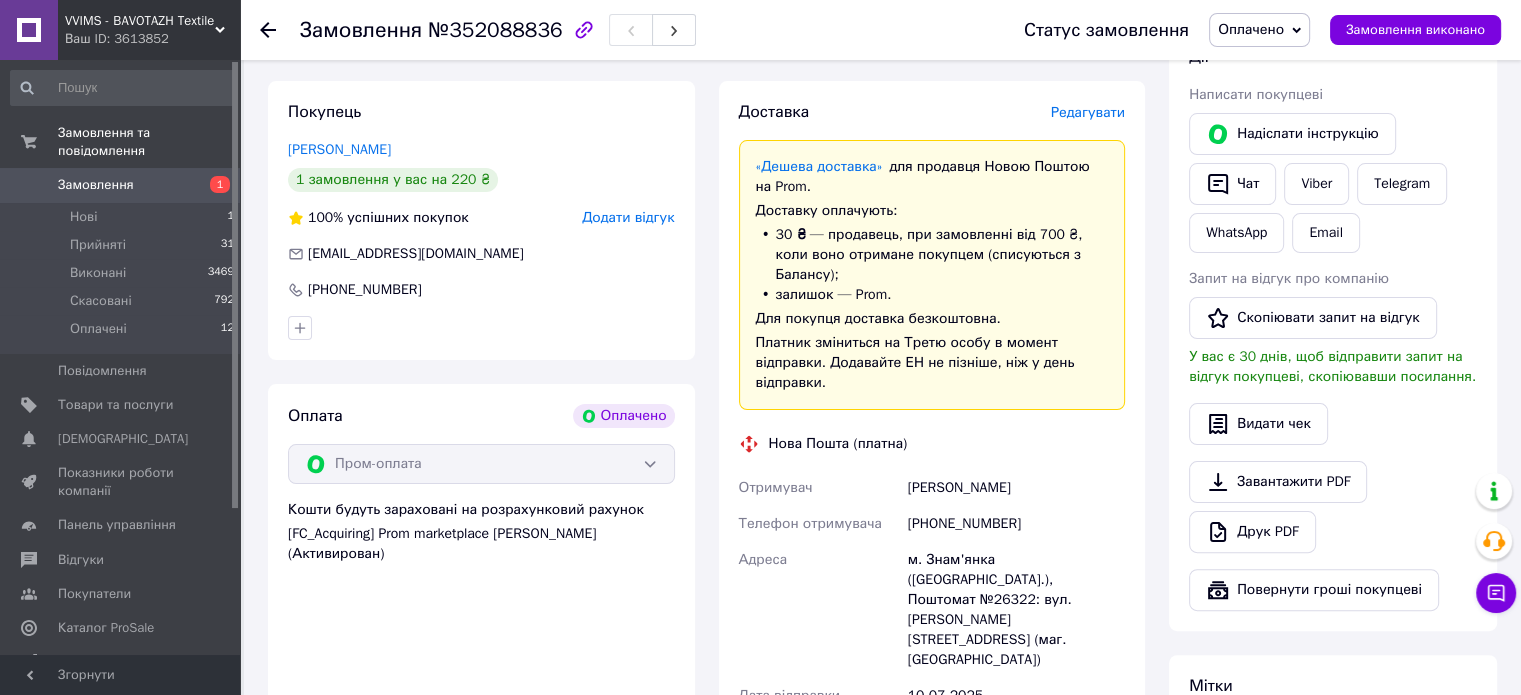 click on "Отрошко Алла" at bounding box center [1016, 488] 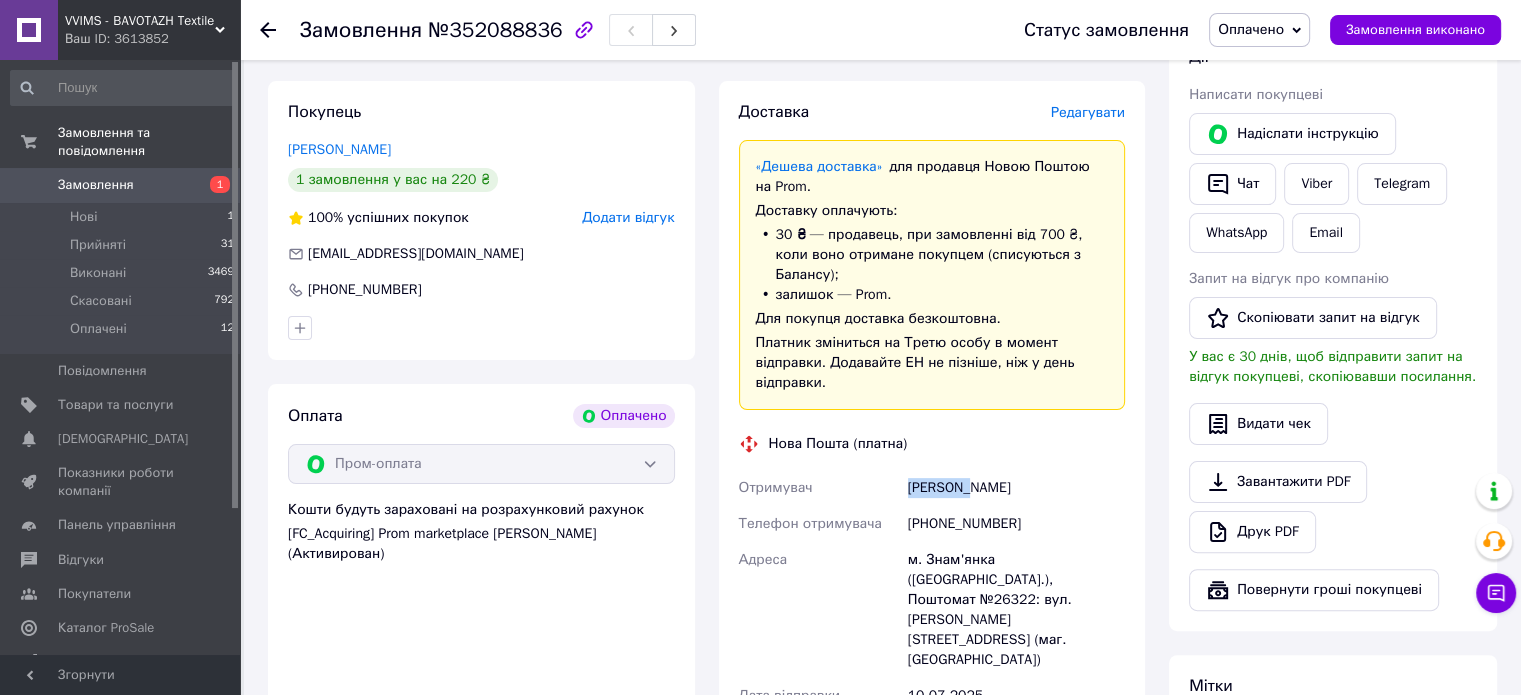 click on "Отрошко Алла" at bounding box center (1016, 488) 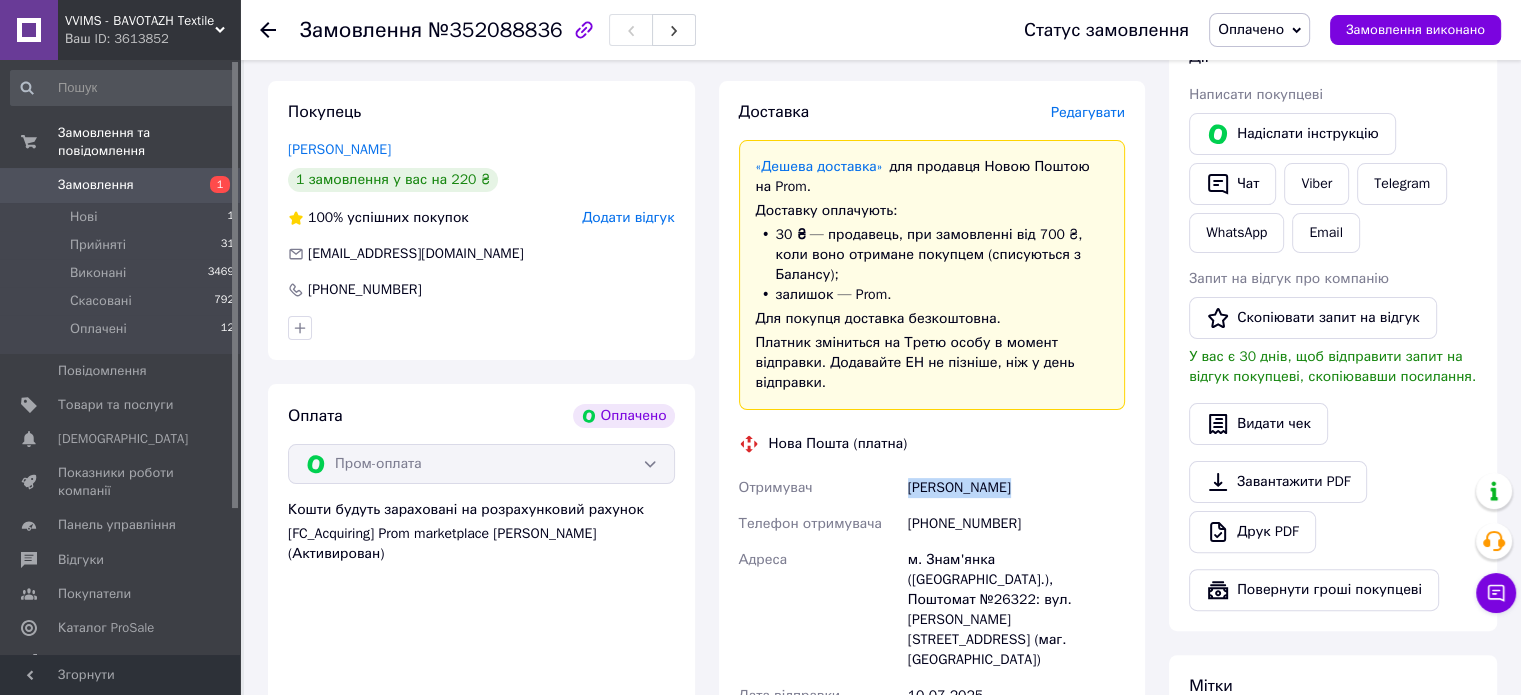 click on "Отрошко Алла" at bounding box center (1016, 488) 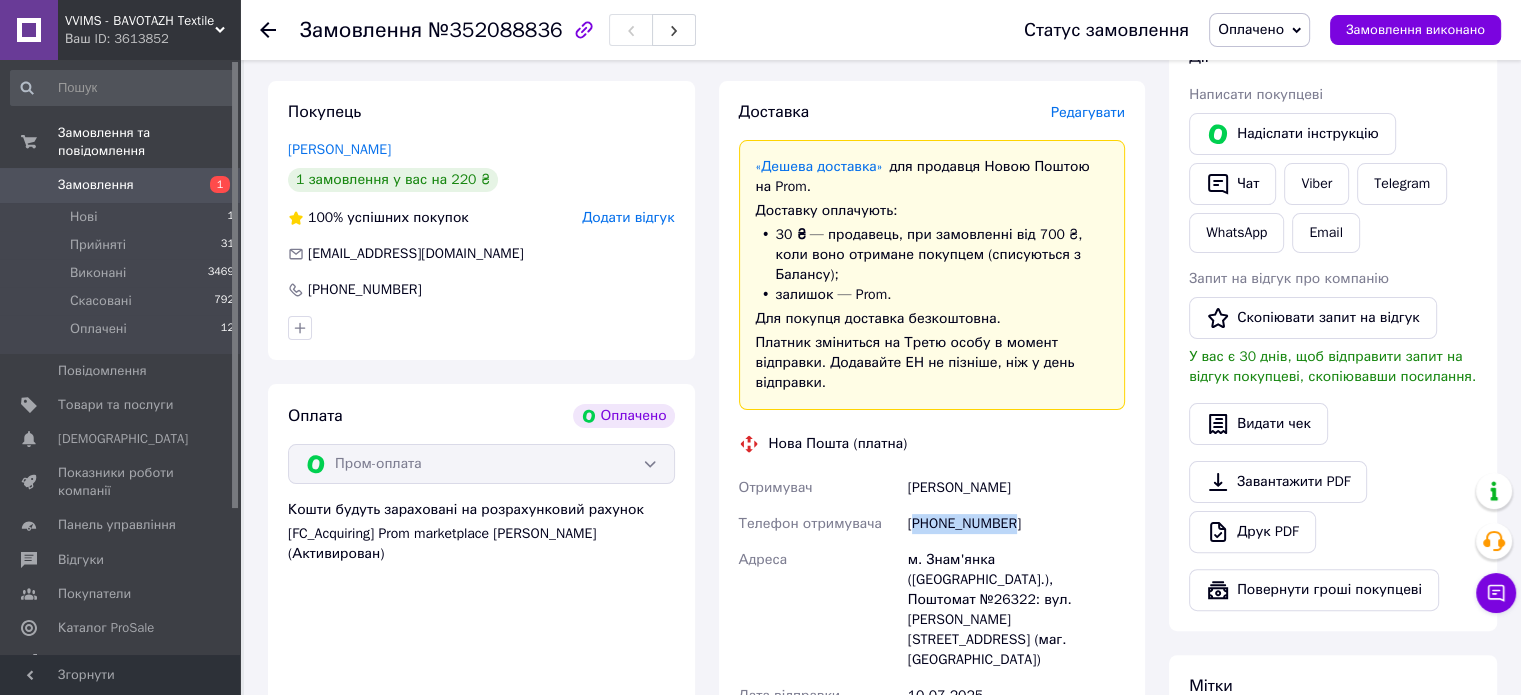 click on "[PHONE_NUMBER]" at bounding box center (1016, 524) 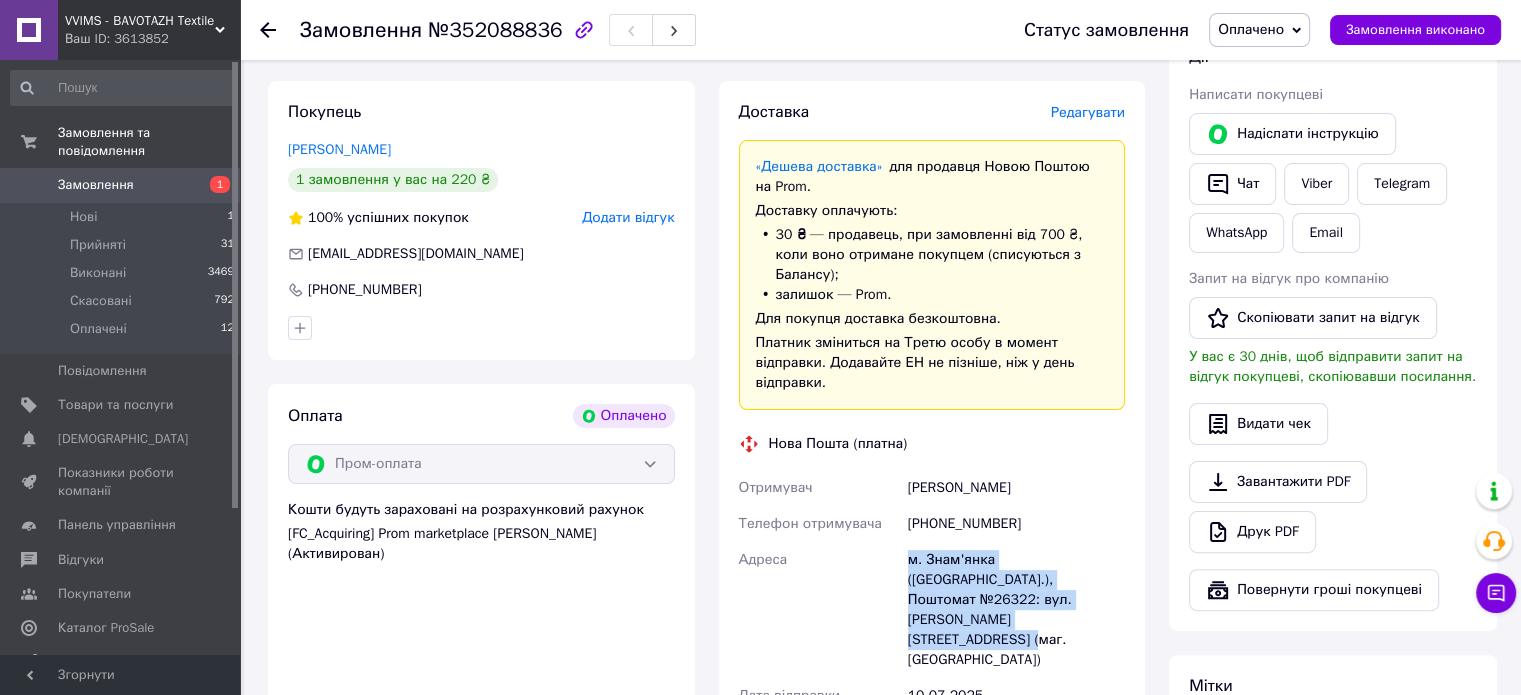 drag, startPoint x: 905, startPoint y: 516, endPoint x: 1102, endPoint y: 569, distance: 204.0049 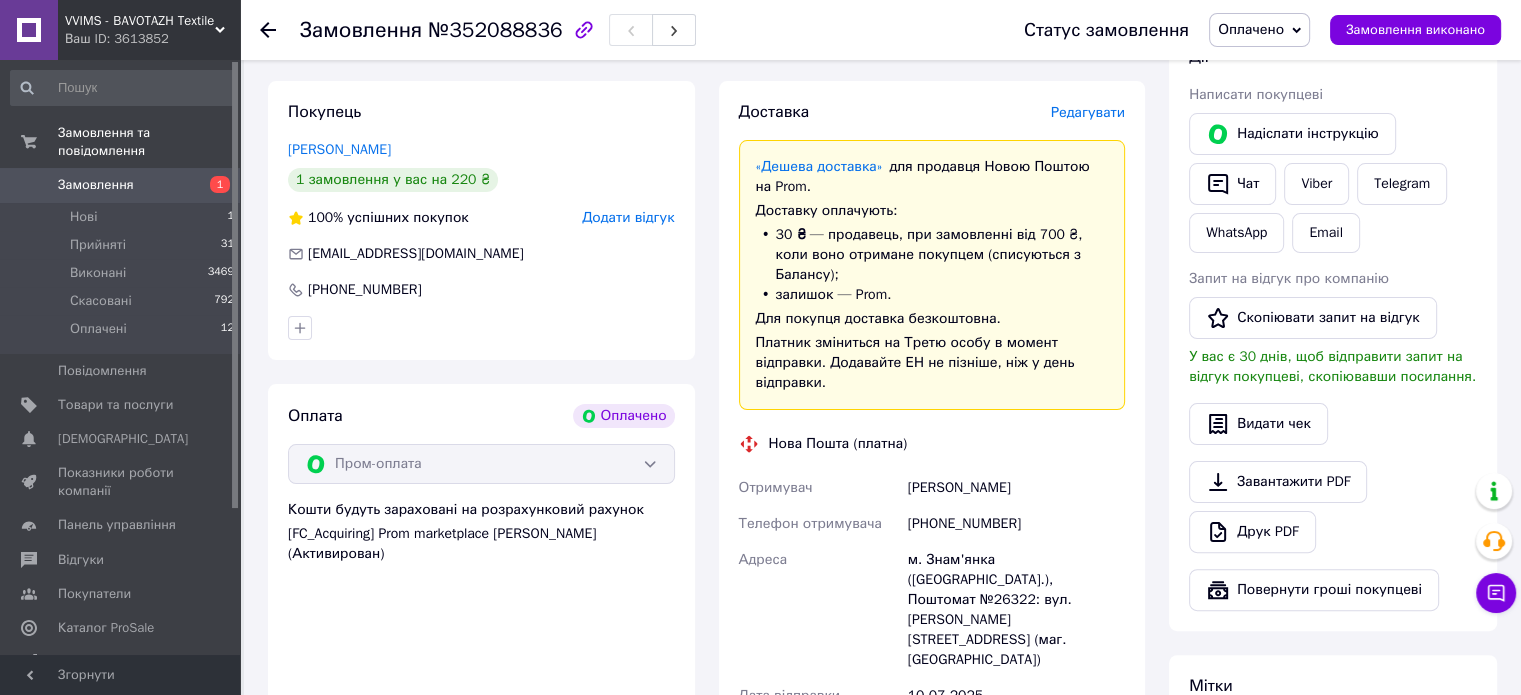 click on "Замовлення №352088836" at bounding box center [498, 30] 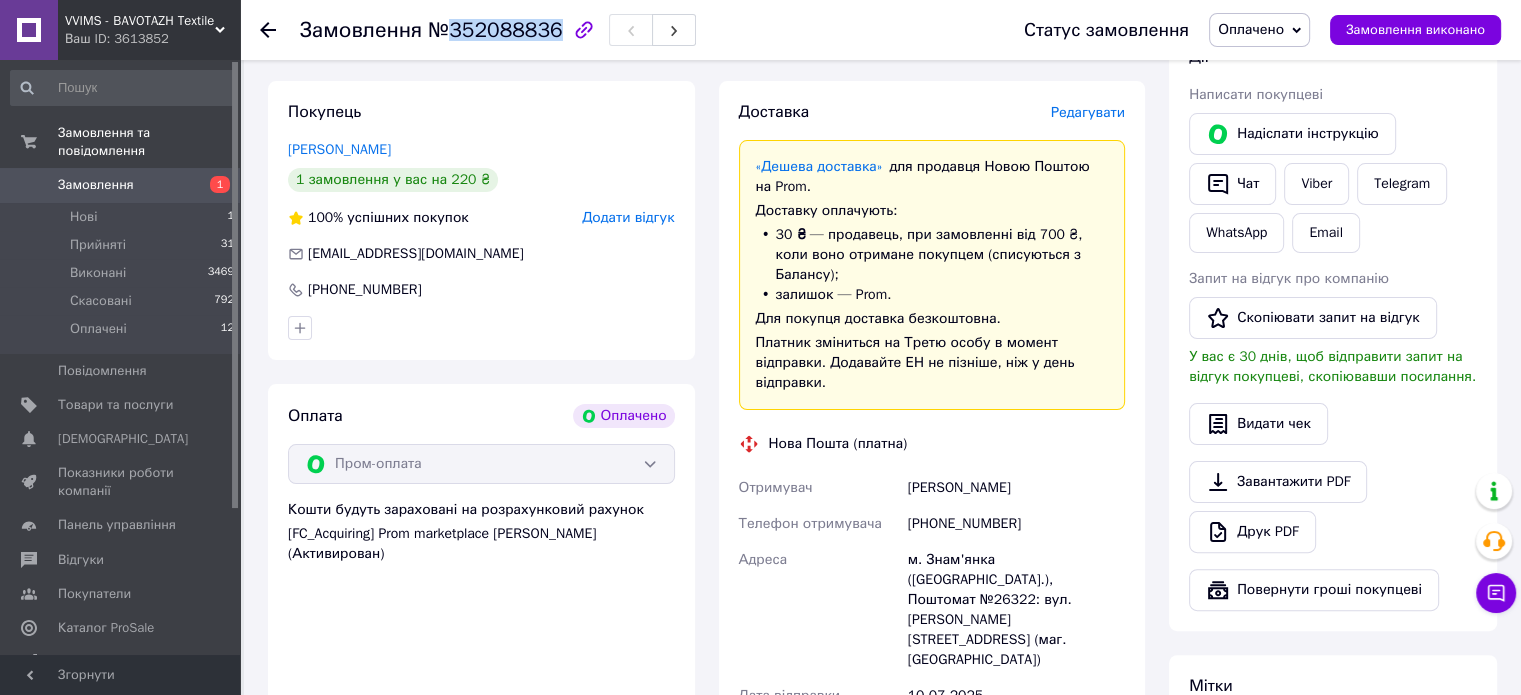 click on "№352088836" at bounding box center (495, 30) 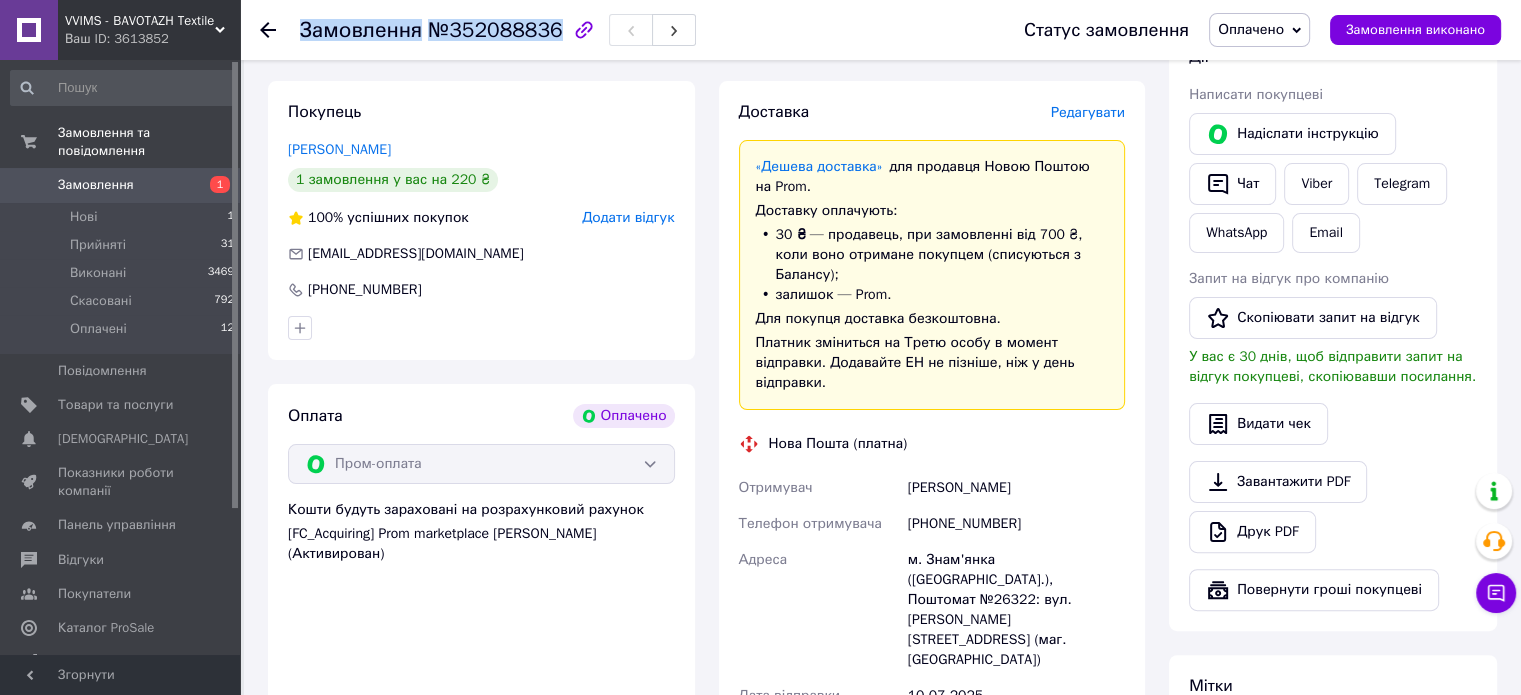 copy on "Замовлення №352088836" 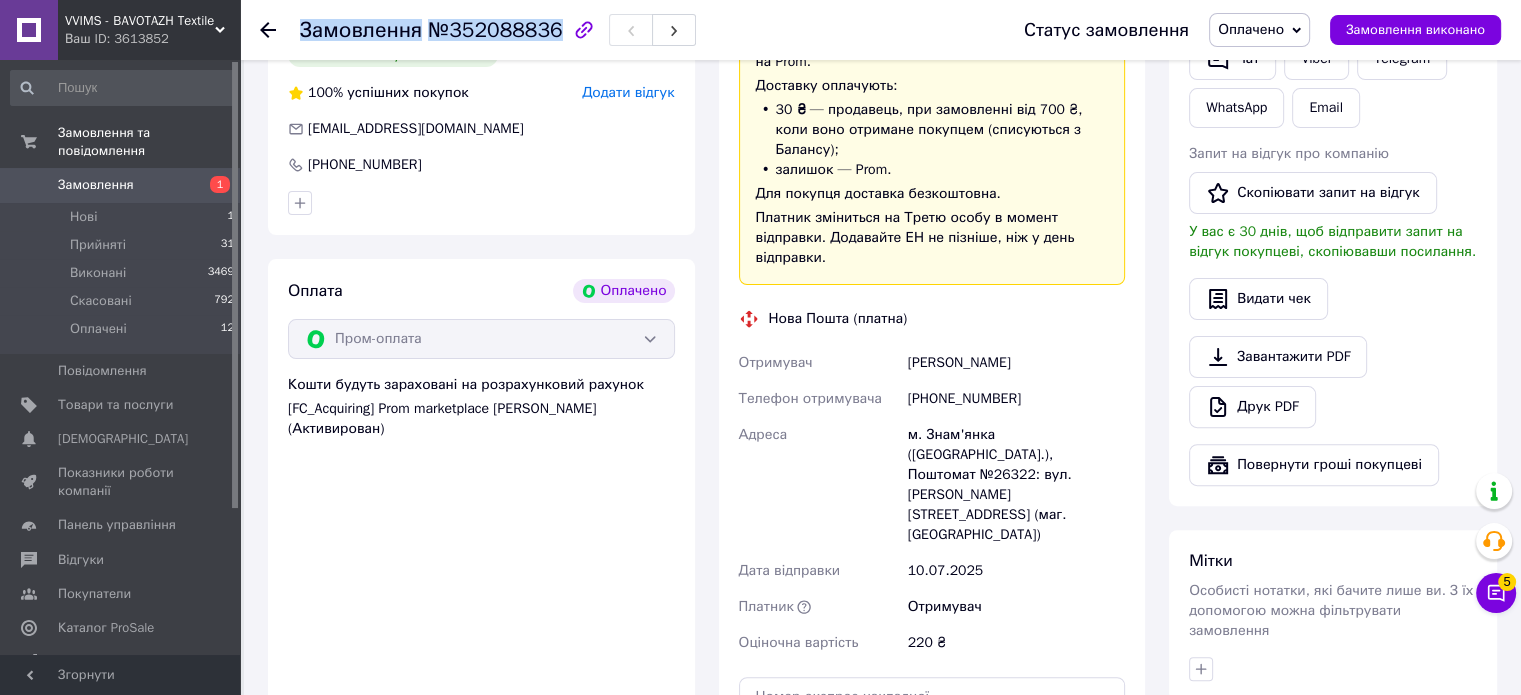 scroll, scrollTop: 800, scrollLeft: 0, axis: vertical 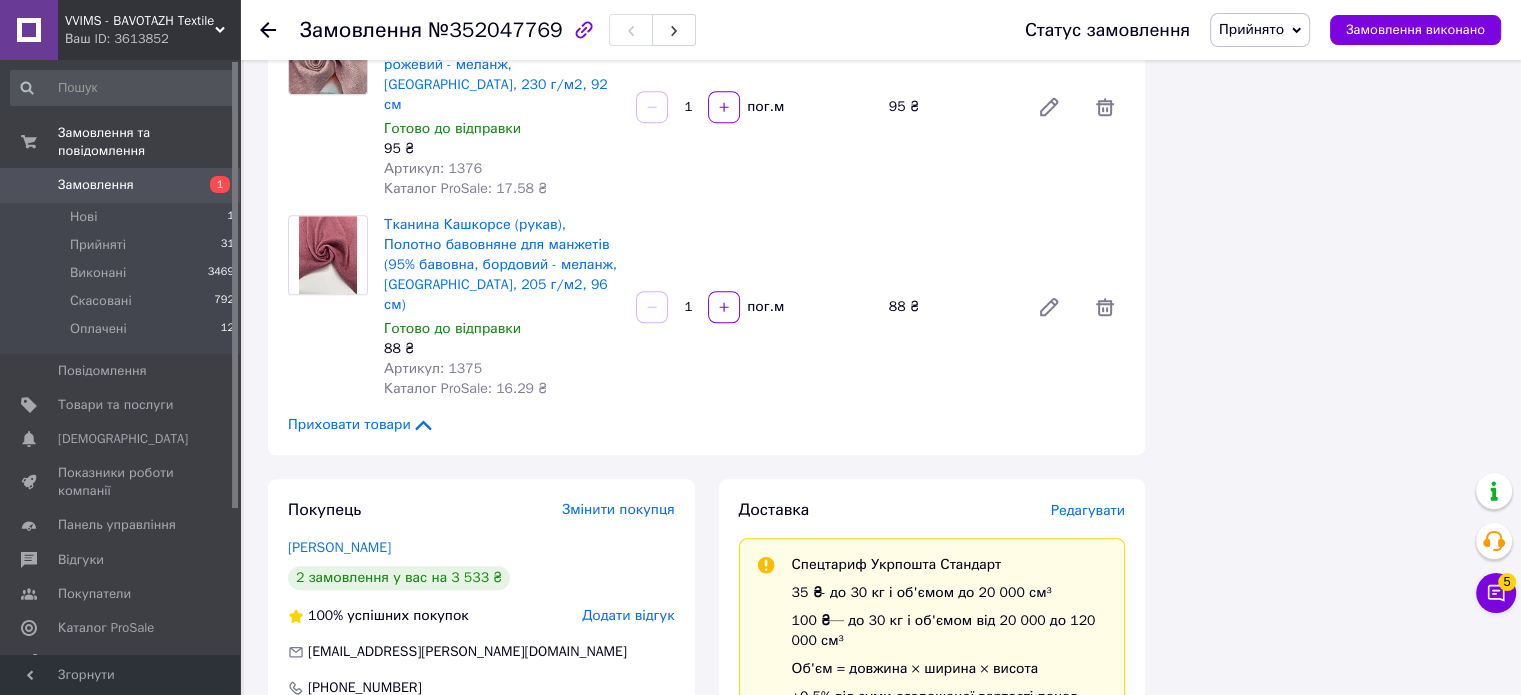click on "Редагувати" at bounding box center (1088, 510) 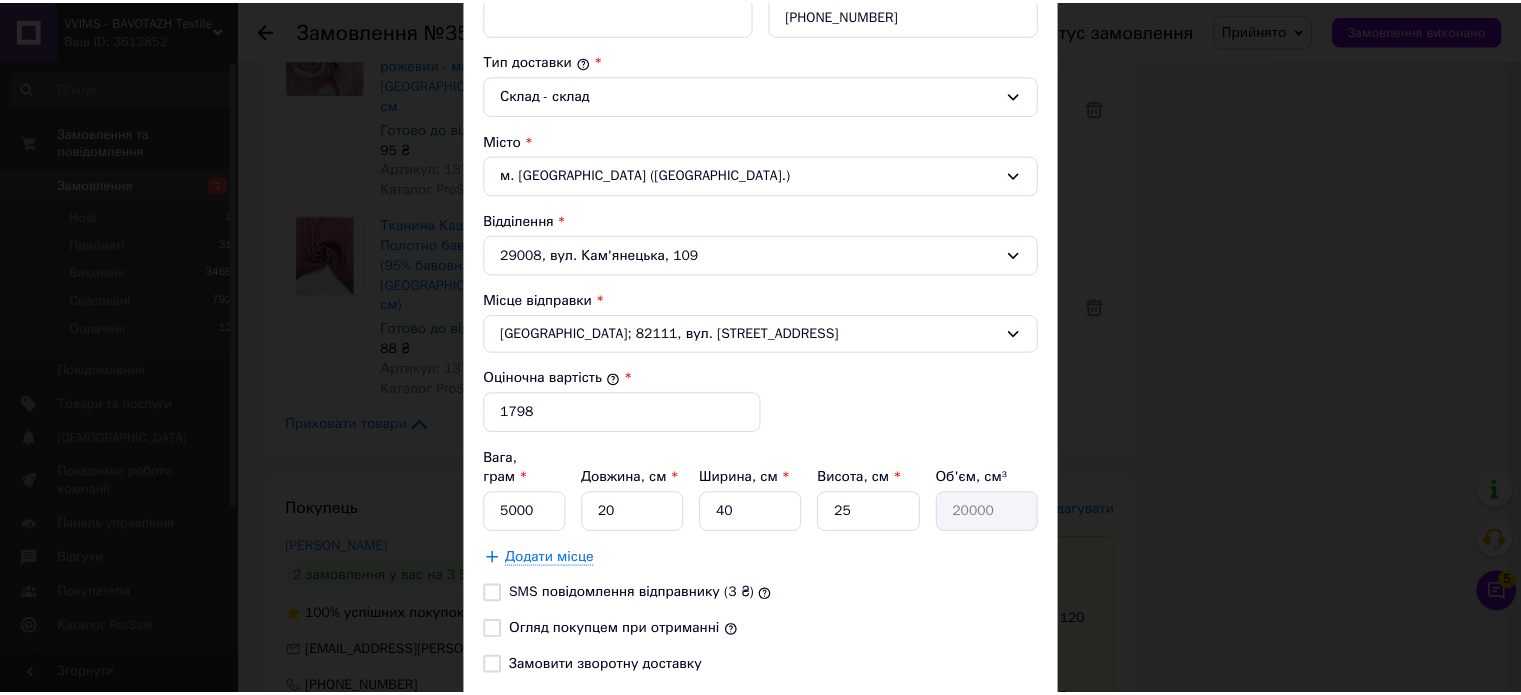 scroll, scrollTop: 623, scrollLeft: 0, axis: vertical 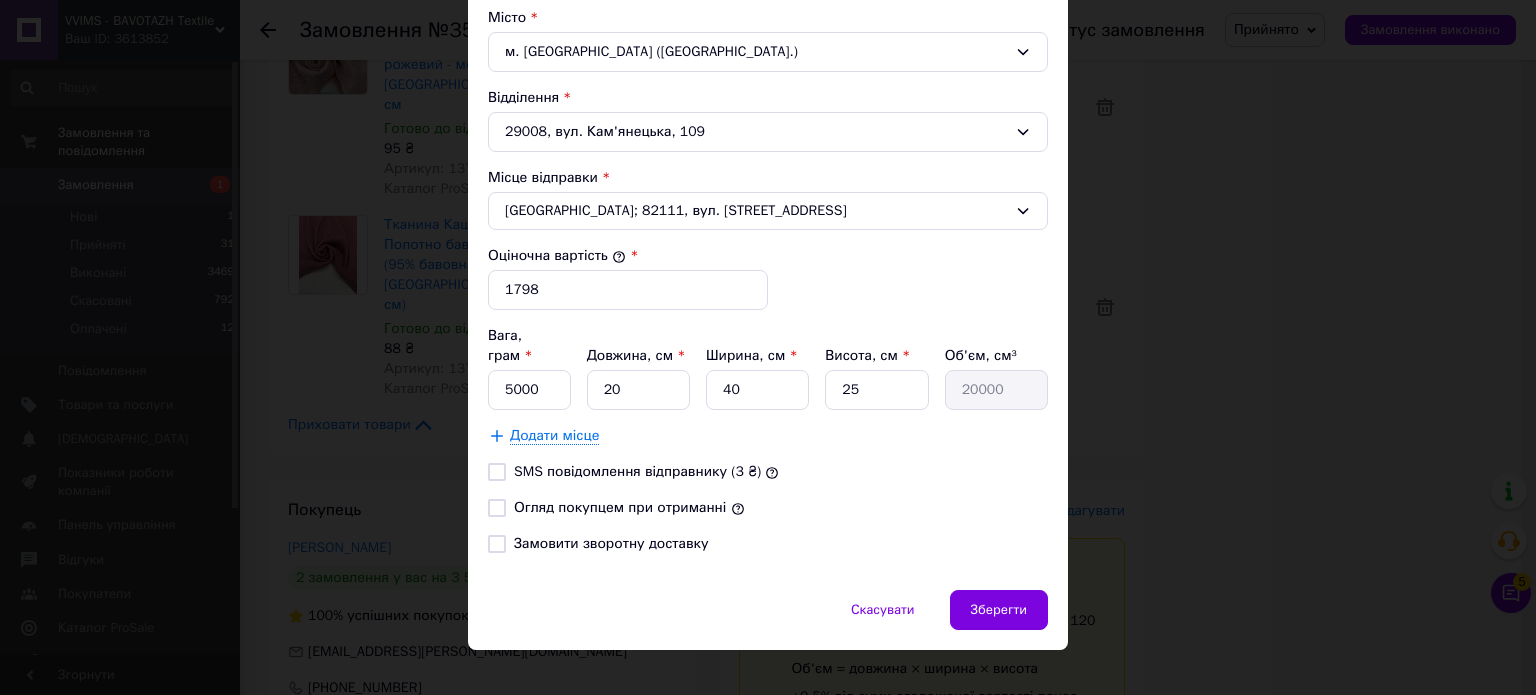 click on "Огляд покупцем при отриманні" at bounding box center [620, 507] 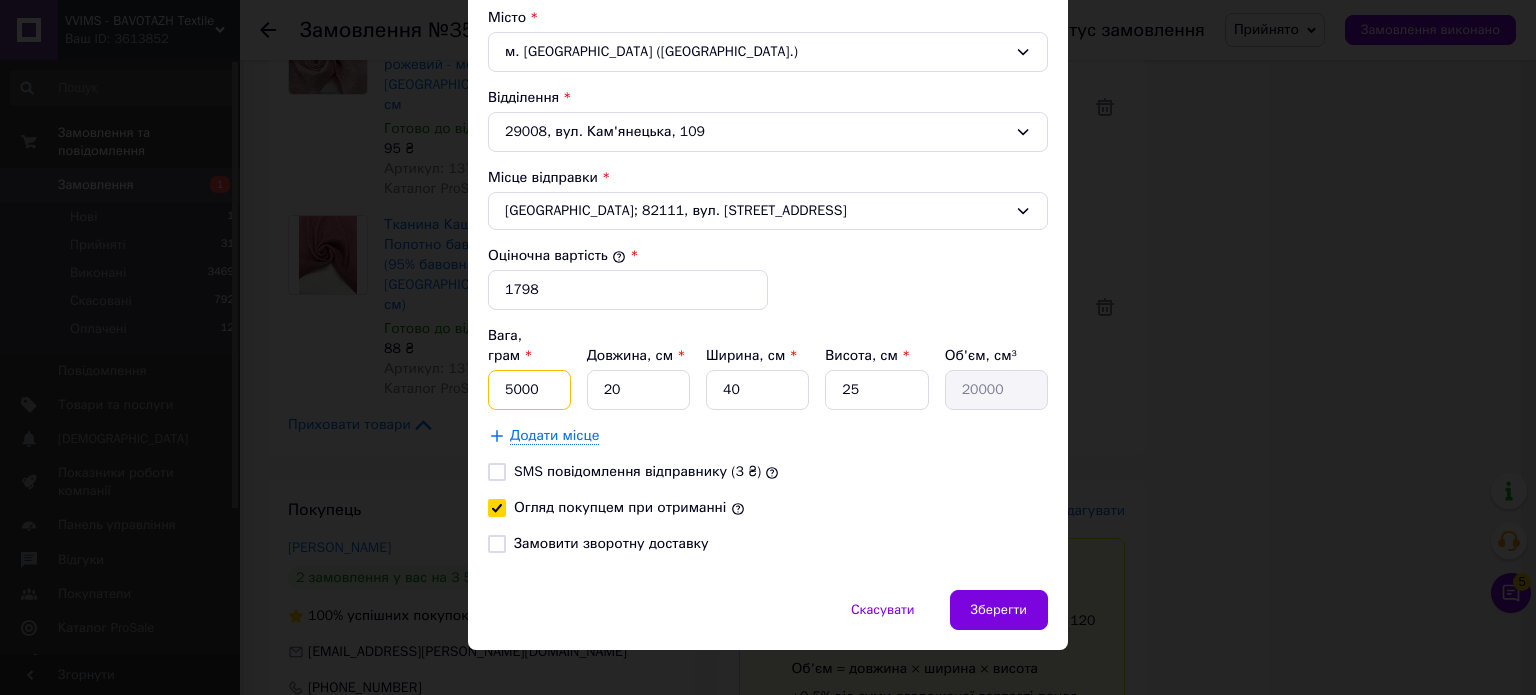 click on "5000" at bounding box center (529, 390) 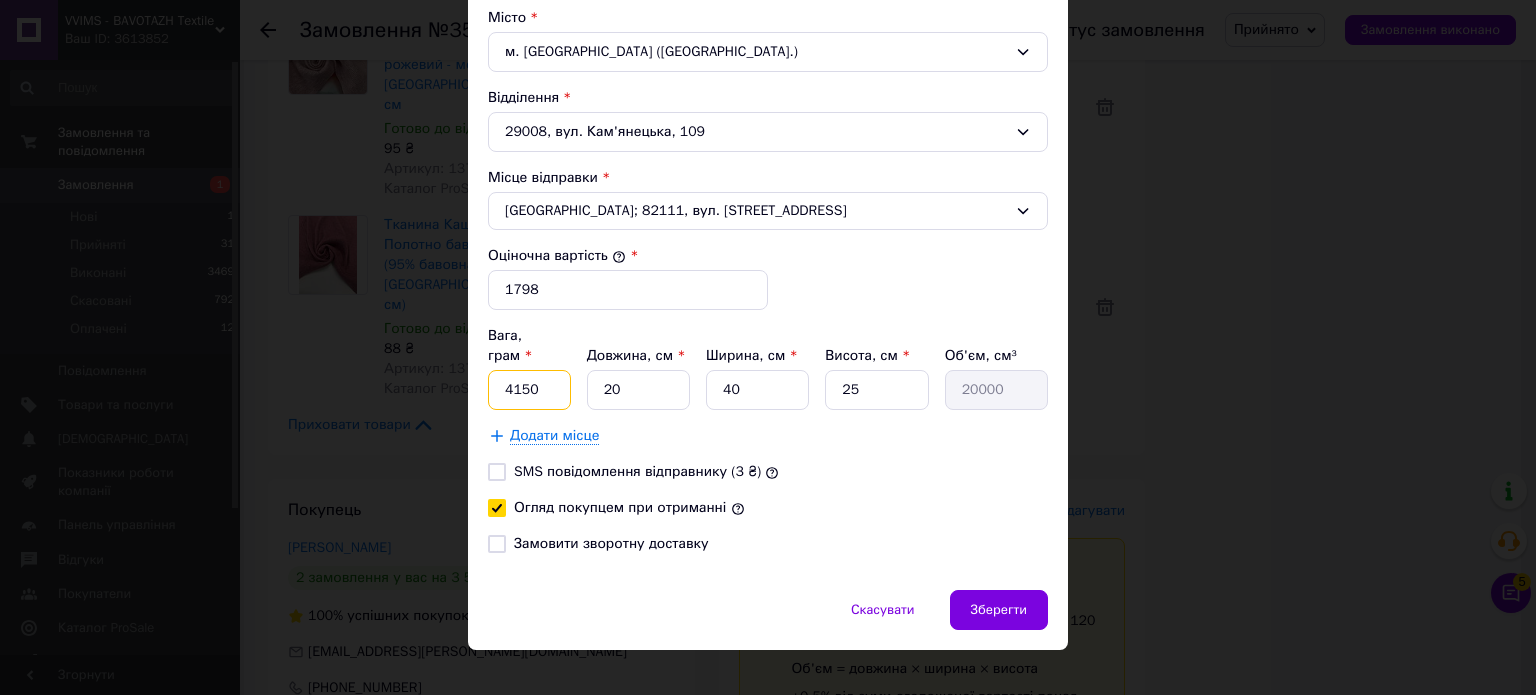 type on "4150" 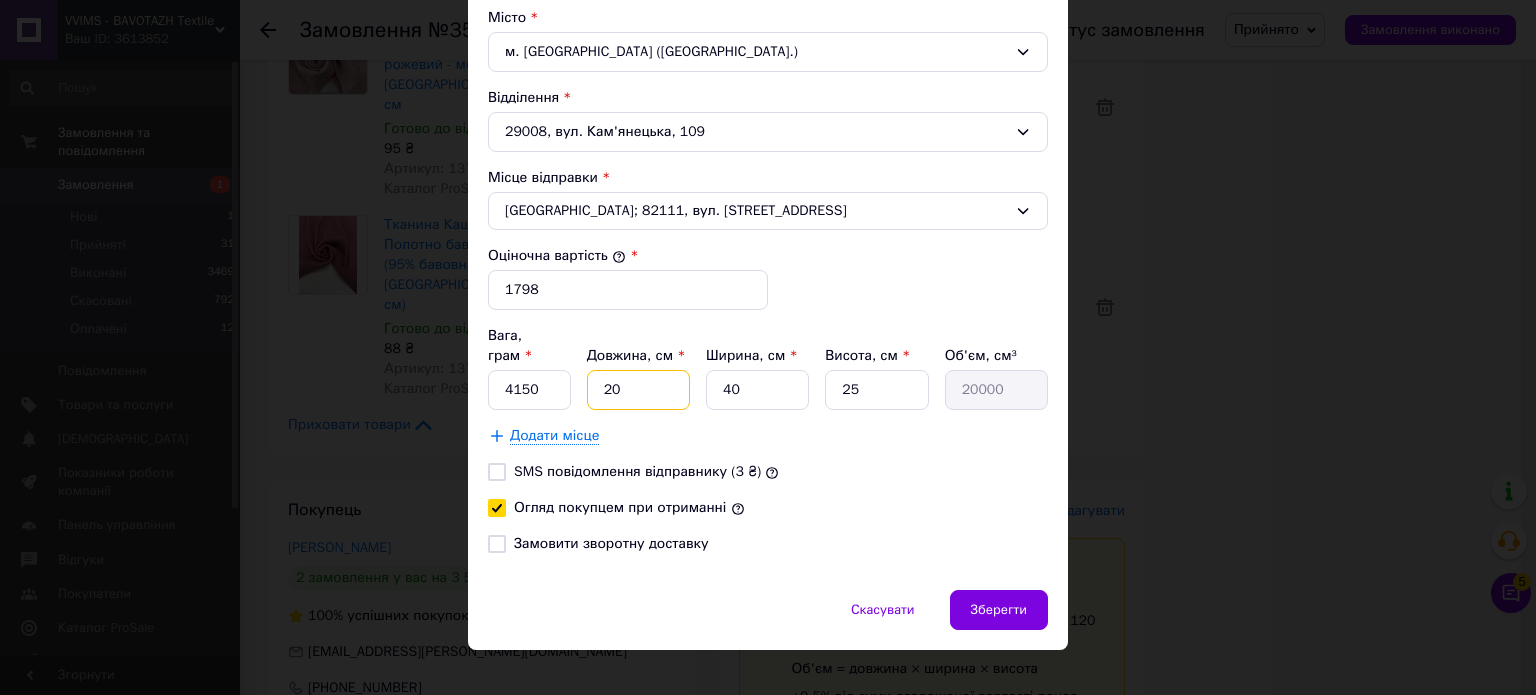 click on "20" at bounding box center [638, 390] 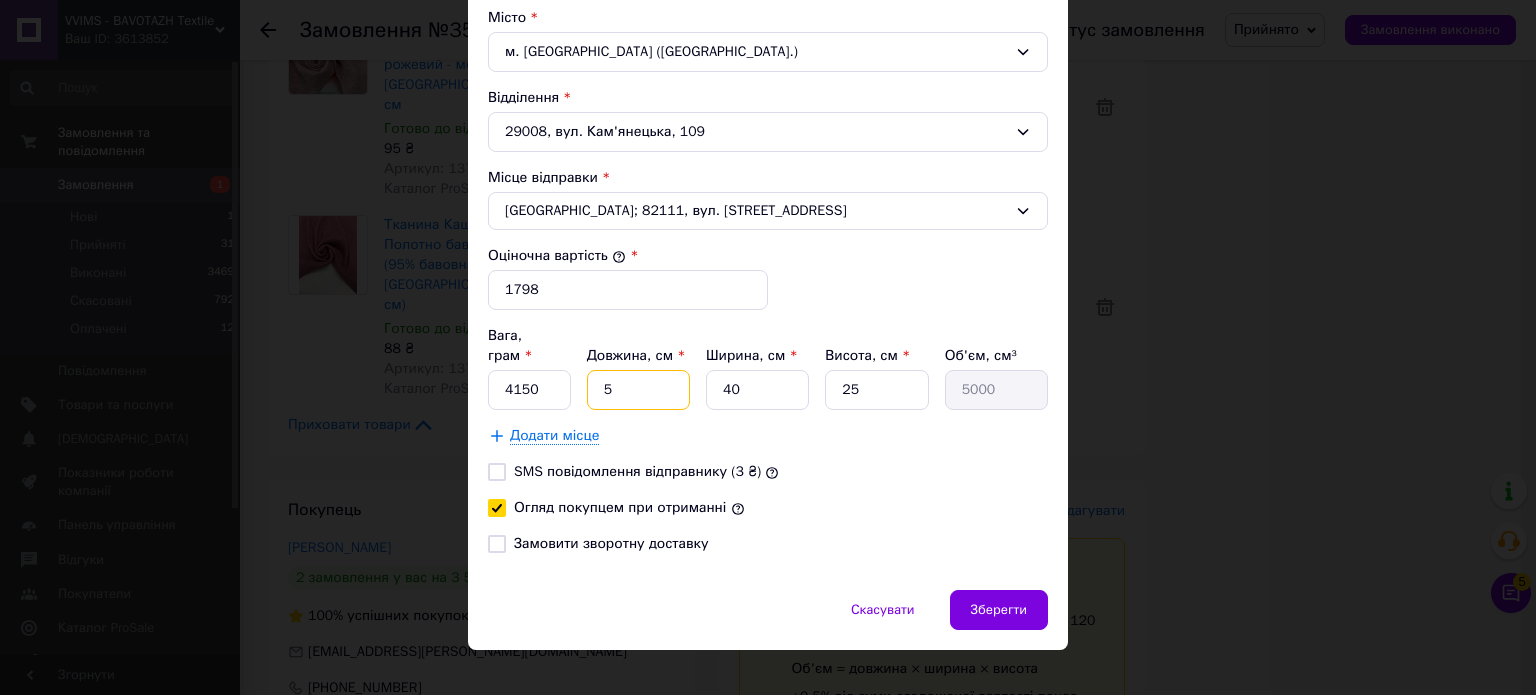 type on "50" 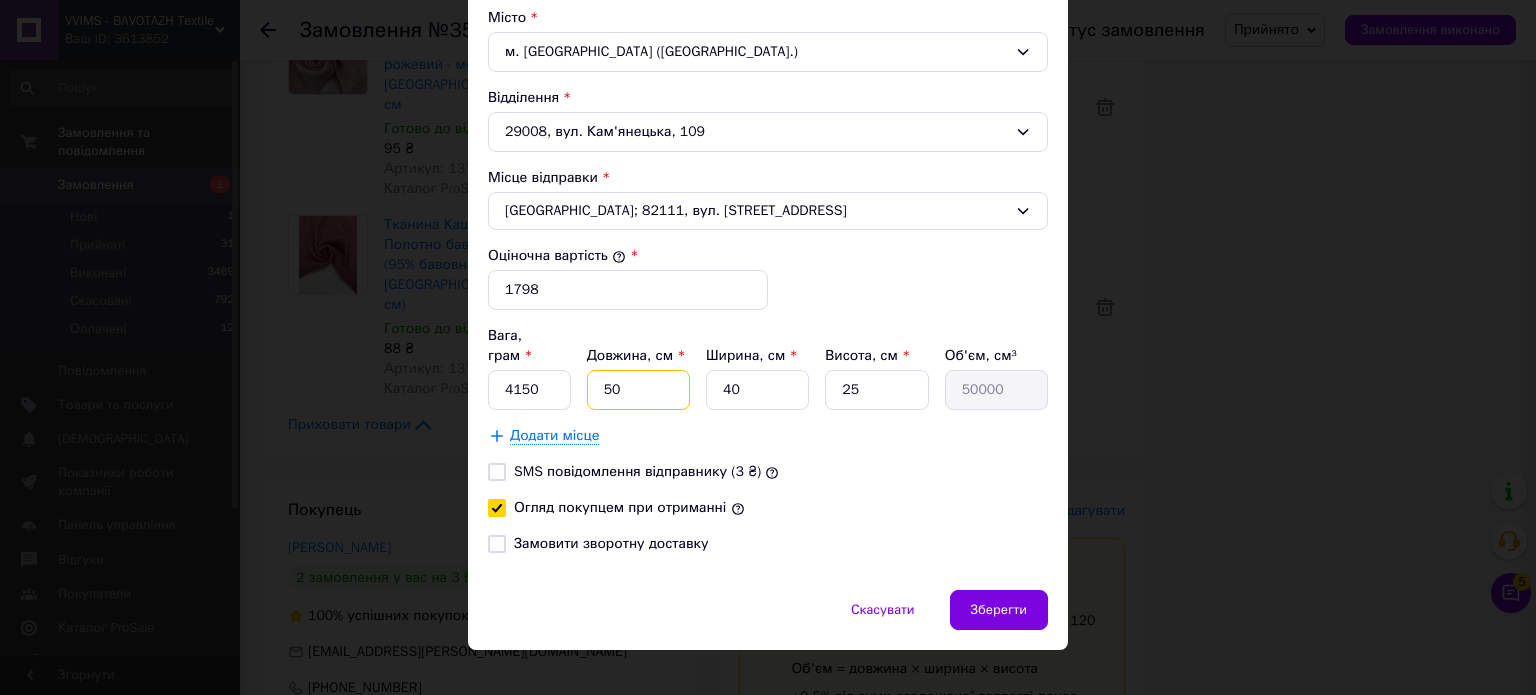 type on "50" 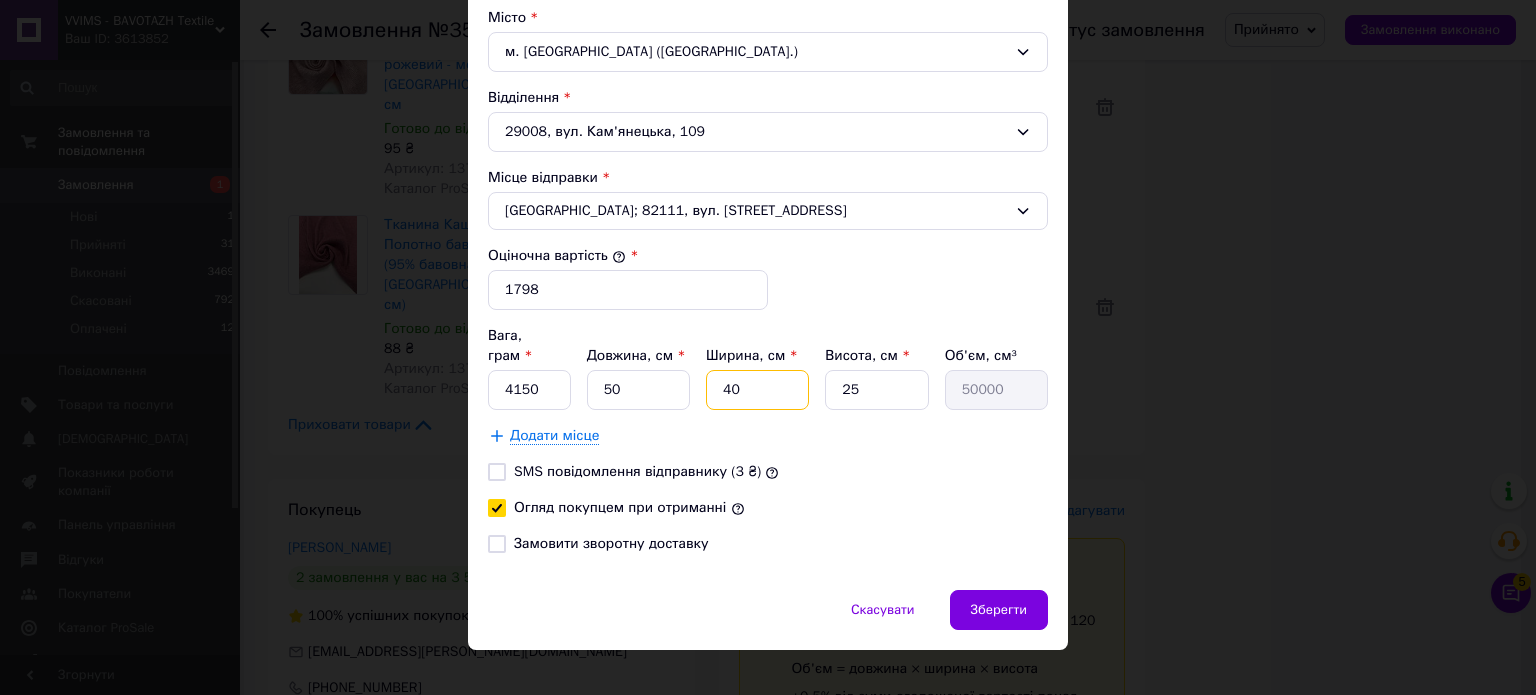 click on "40" at bounding box center [757, 390] 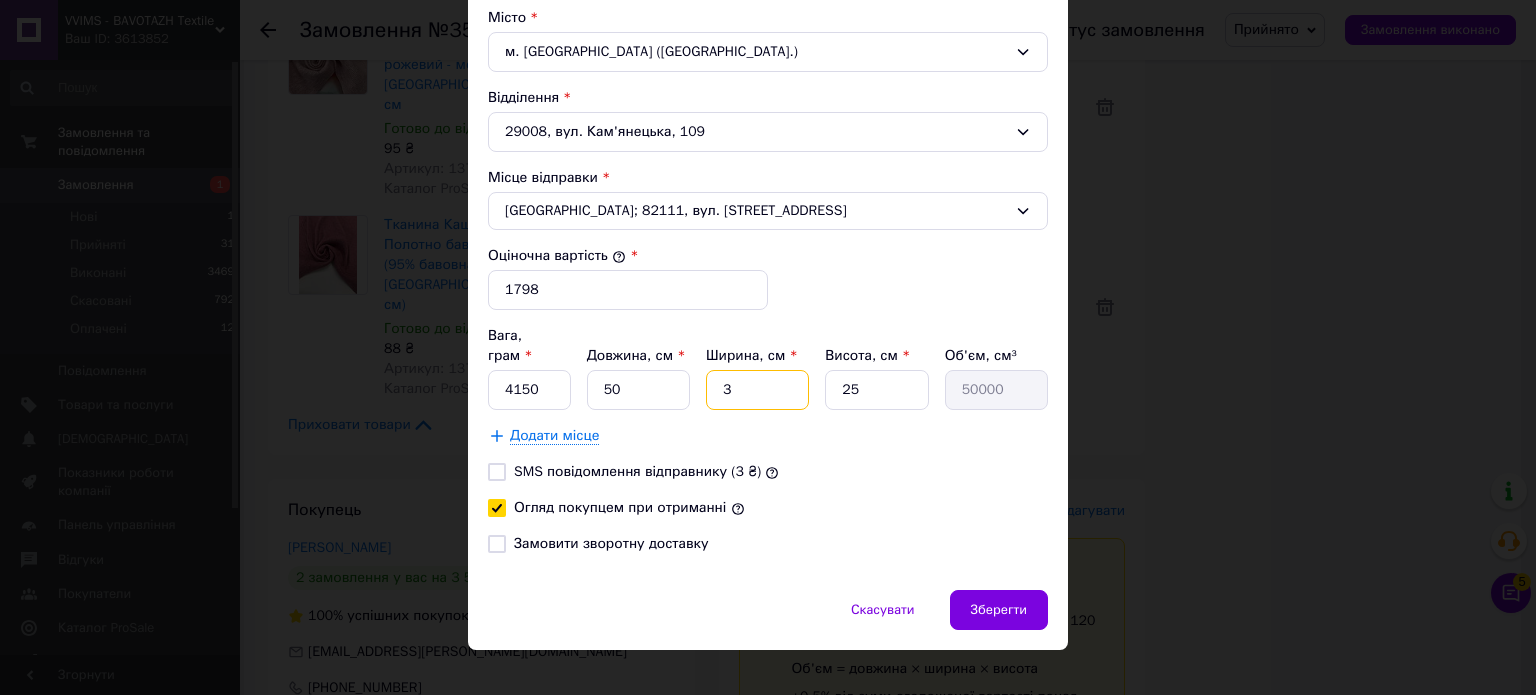 type on "3750" 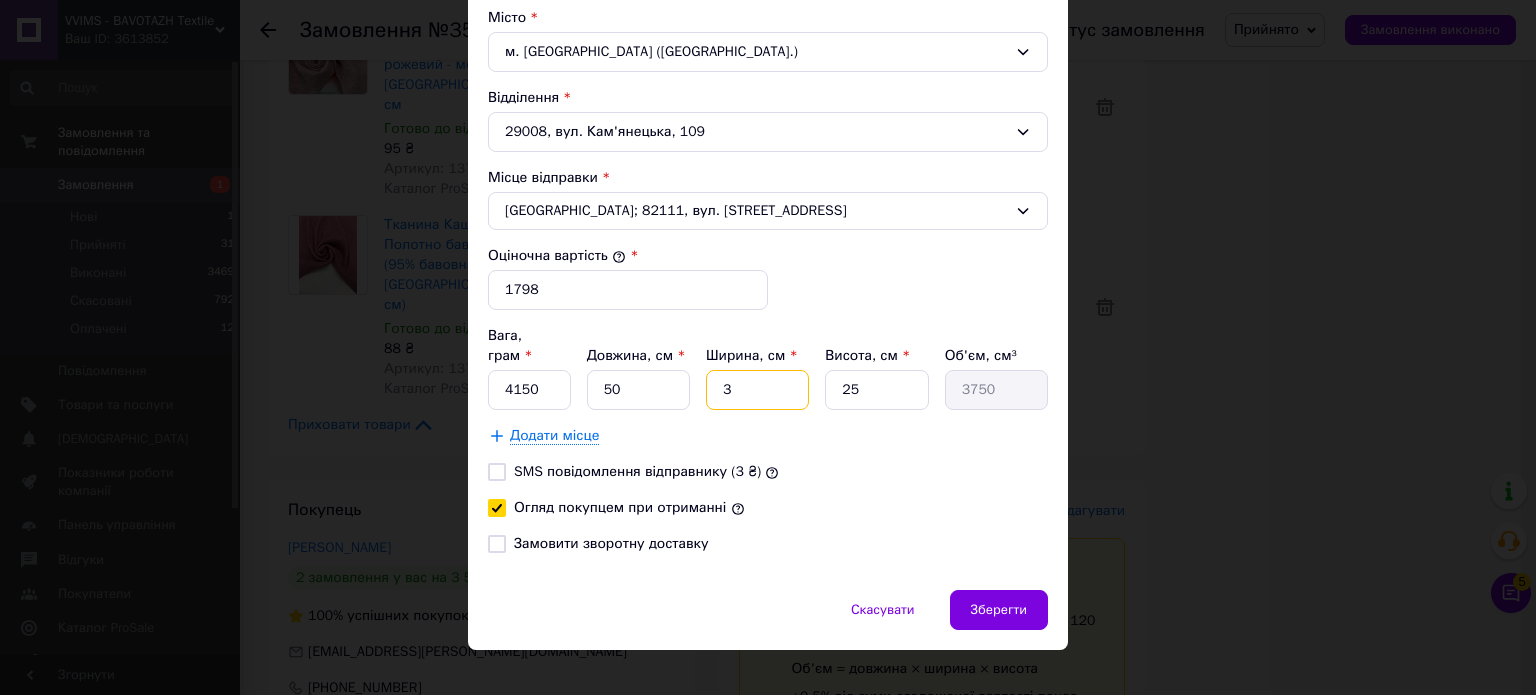 type on "30" 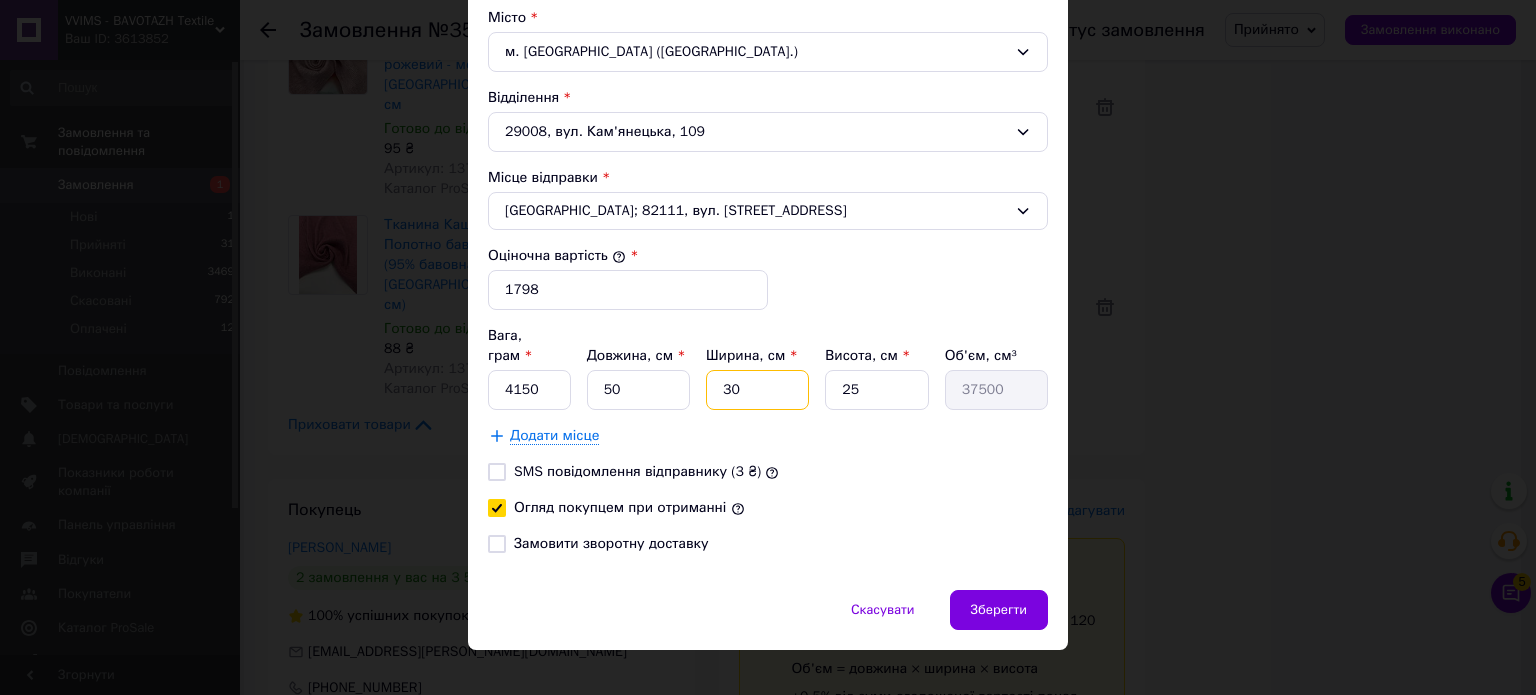 type on "30" 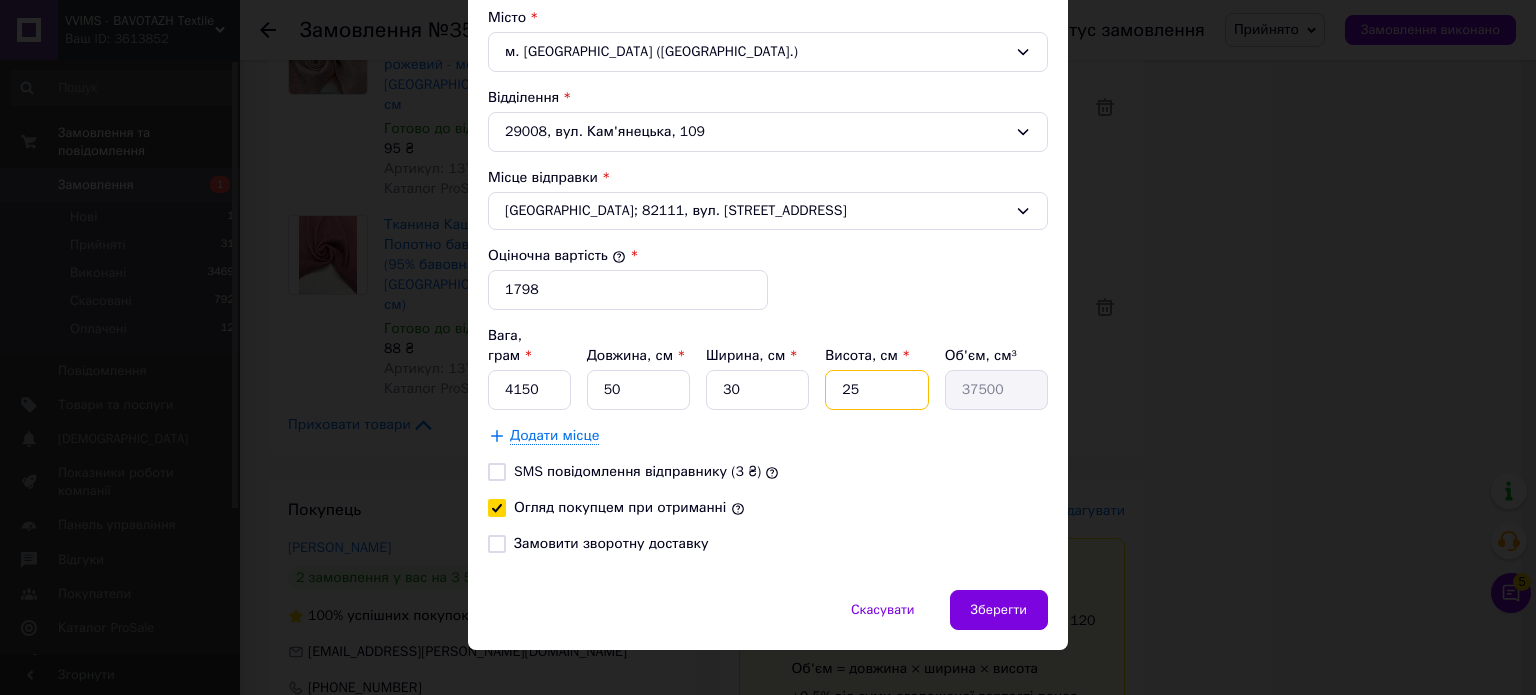 click on "25" at bounding box center (876, 390) 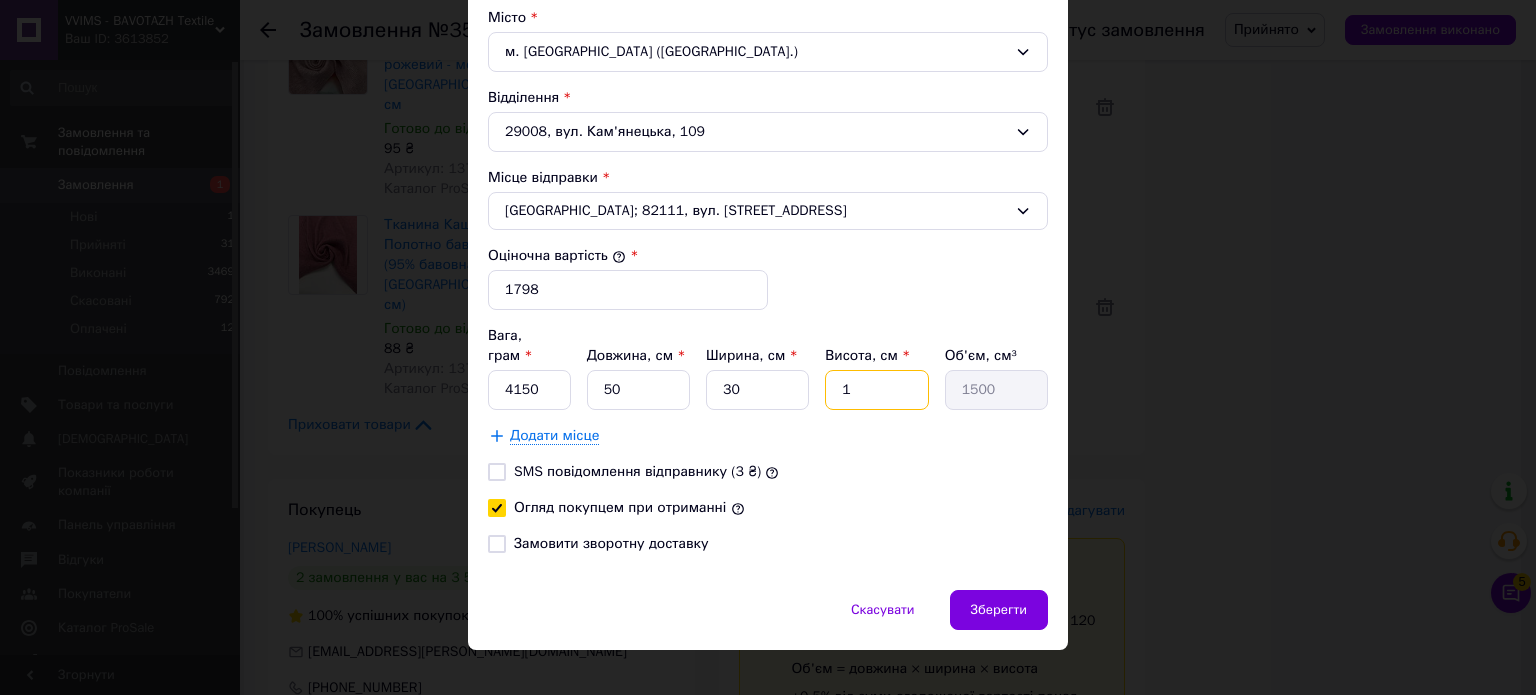 type on "10" 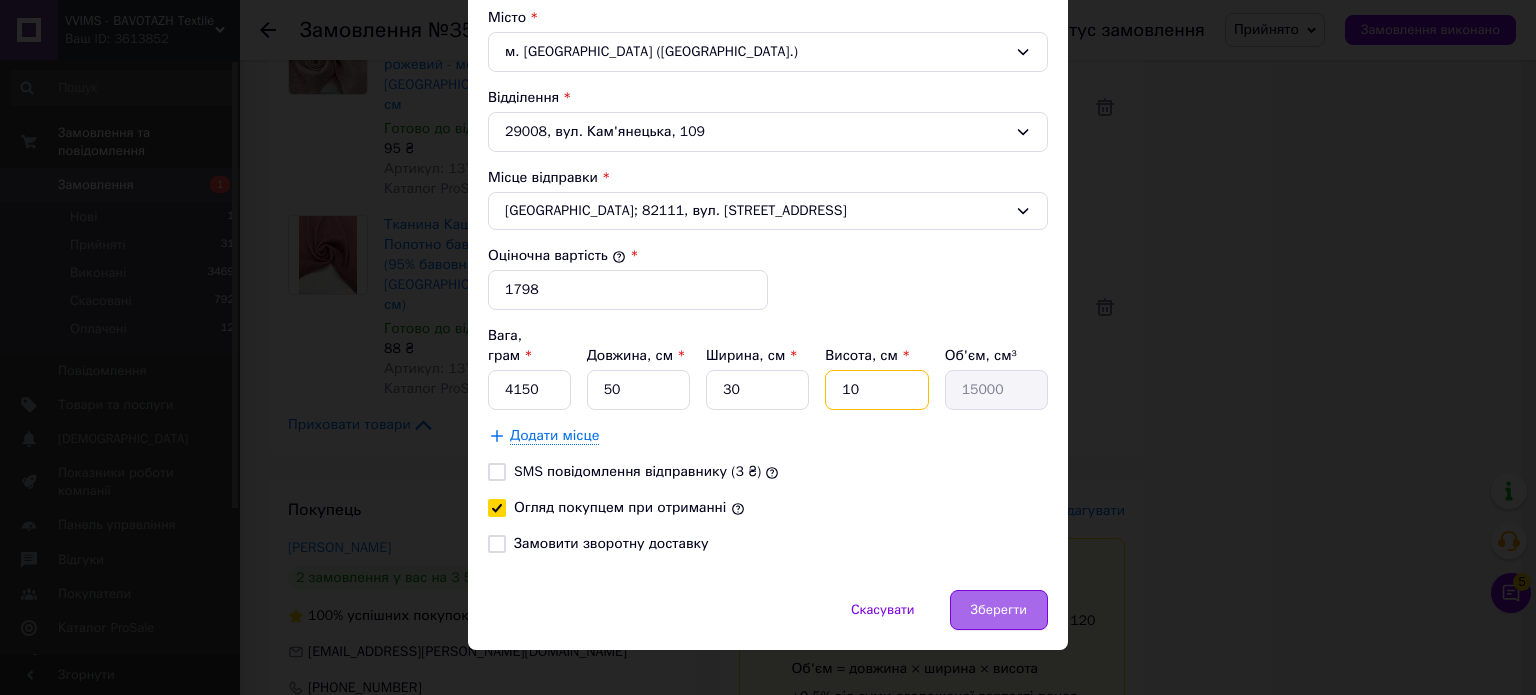 type on "10" 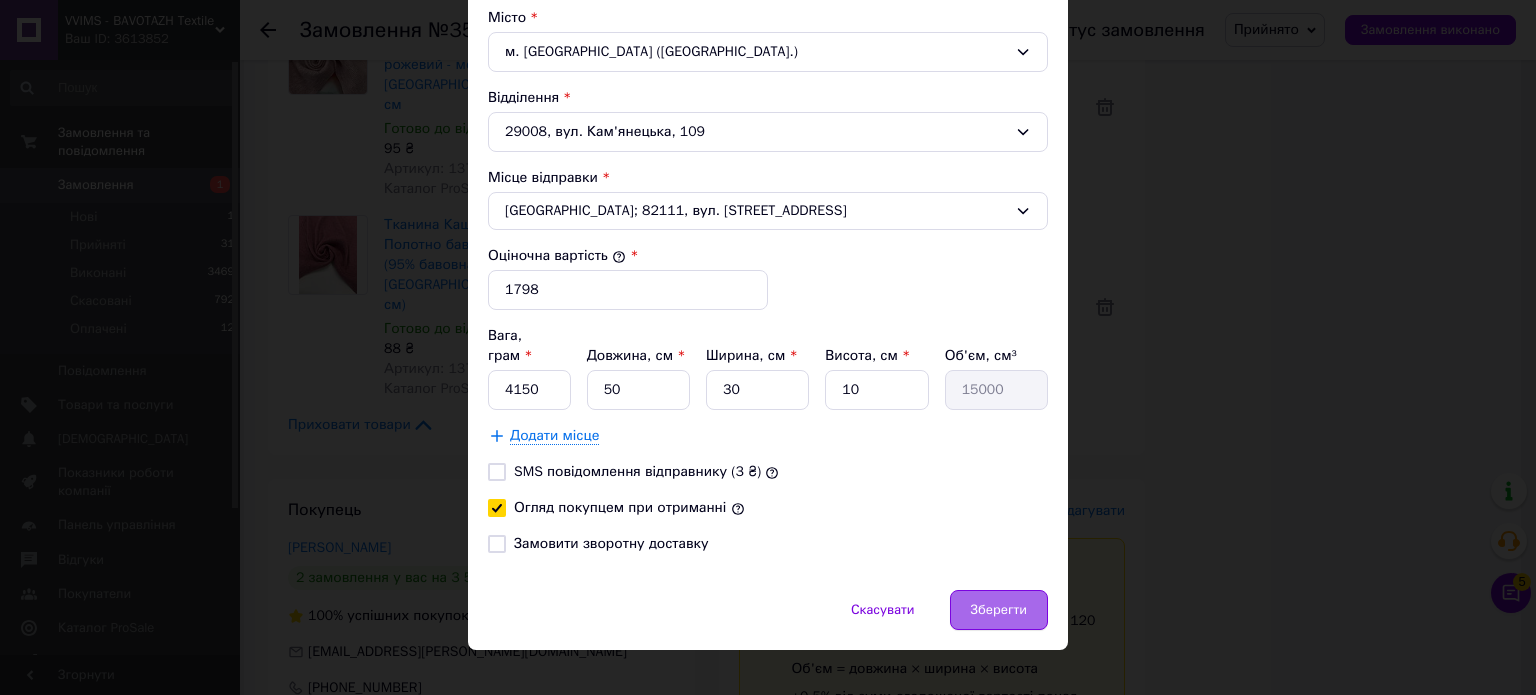 click on "Зберегти" at bounding box center [999, 610] 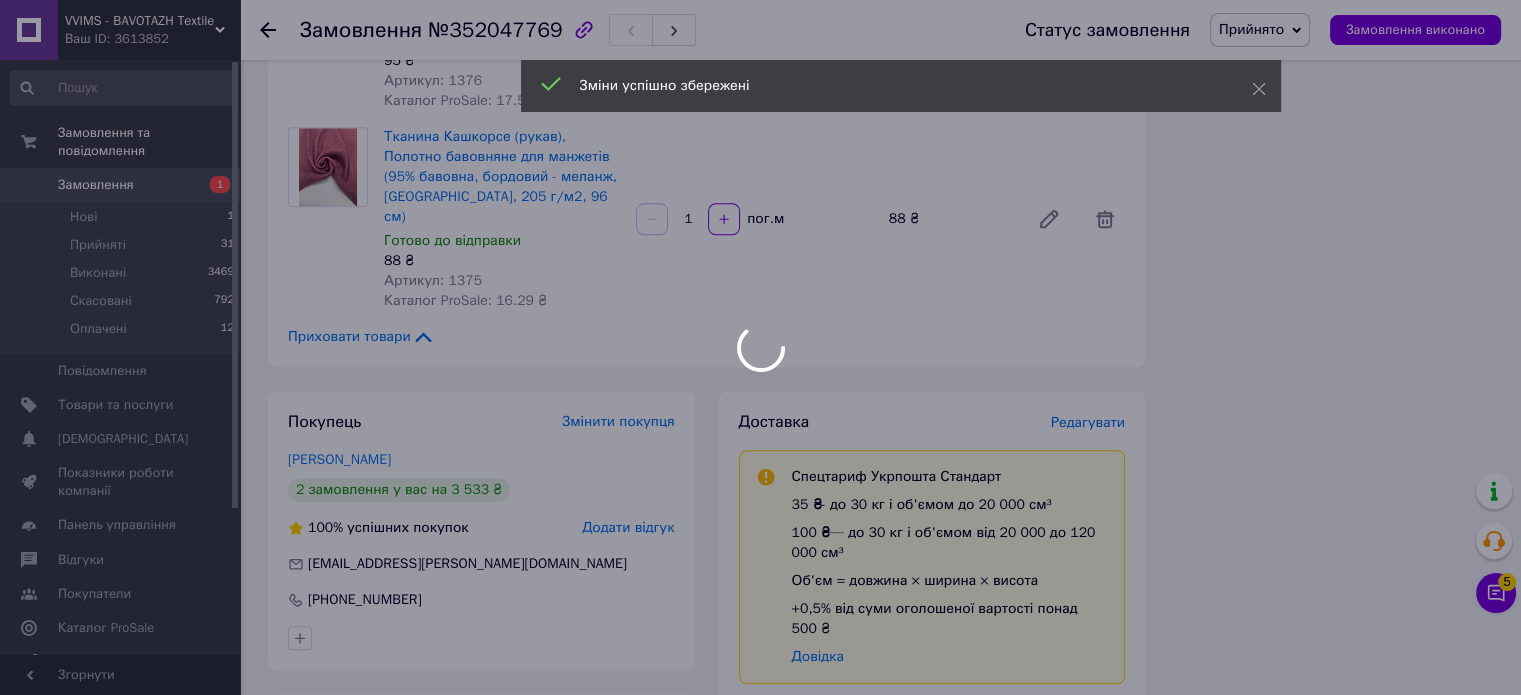 scroll, scrollTop: 2000, scrollLeft: 0, axis: vertical 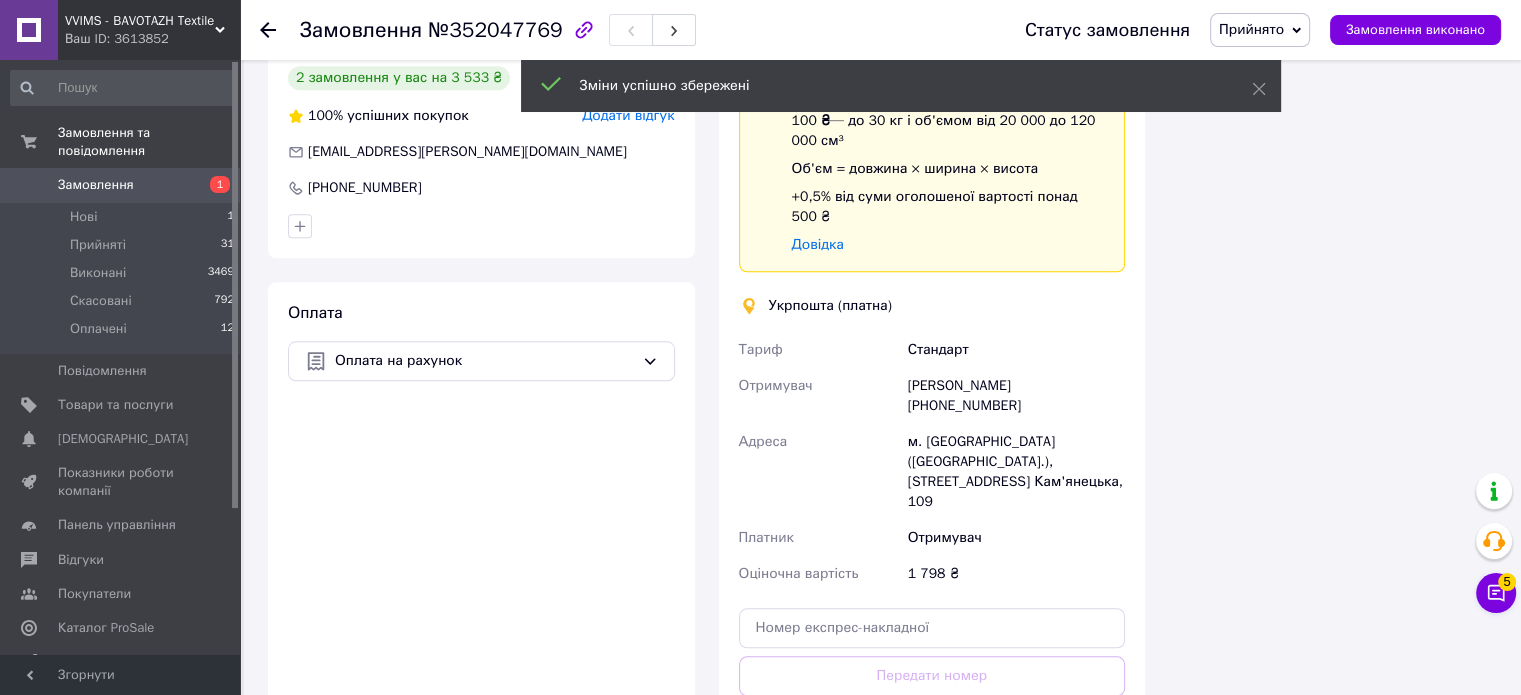 click on "Створити ярлик" at bounding box center [932, 765] 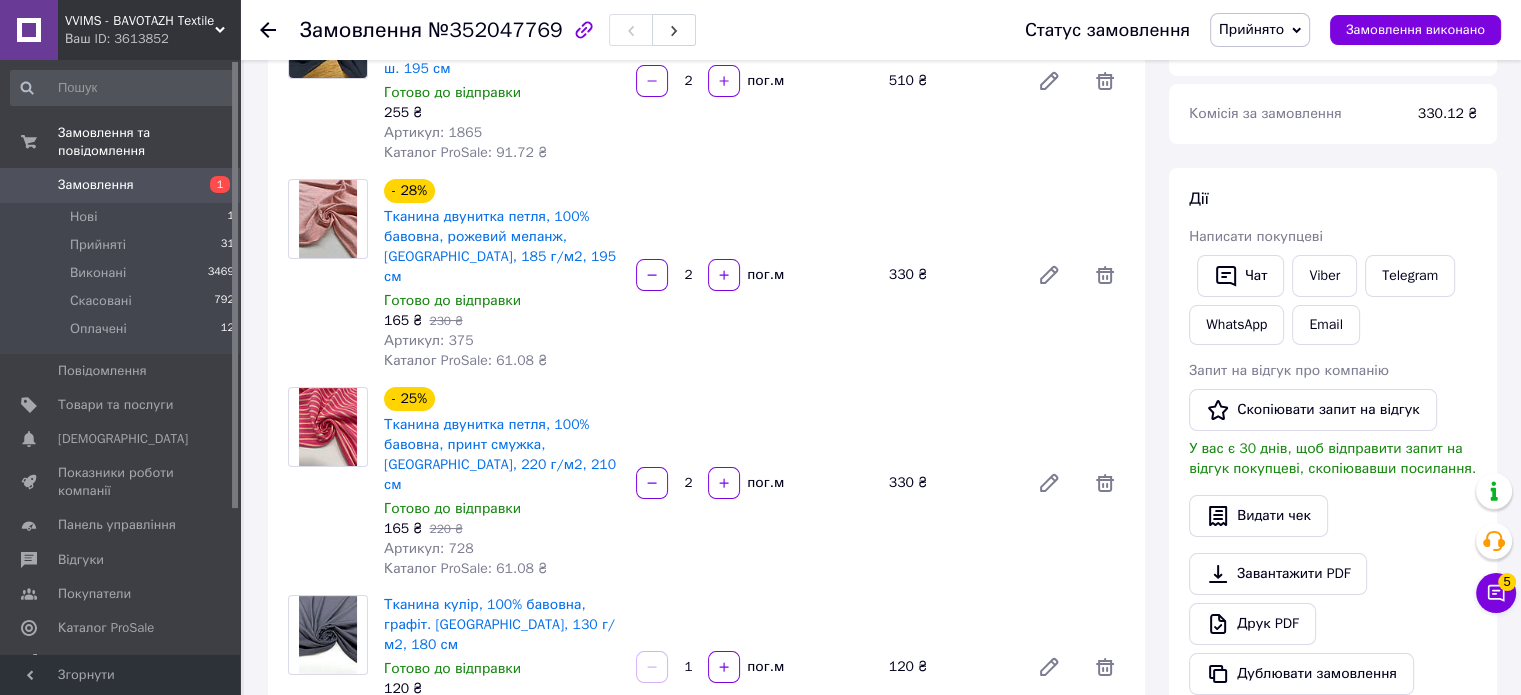 scroll, scrollTop: 200, scrollLeft: 0, axis: vertical 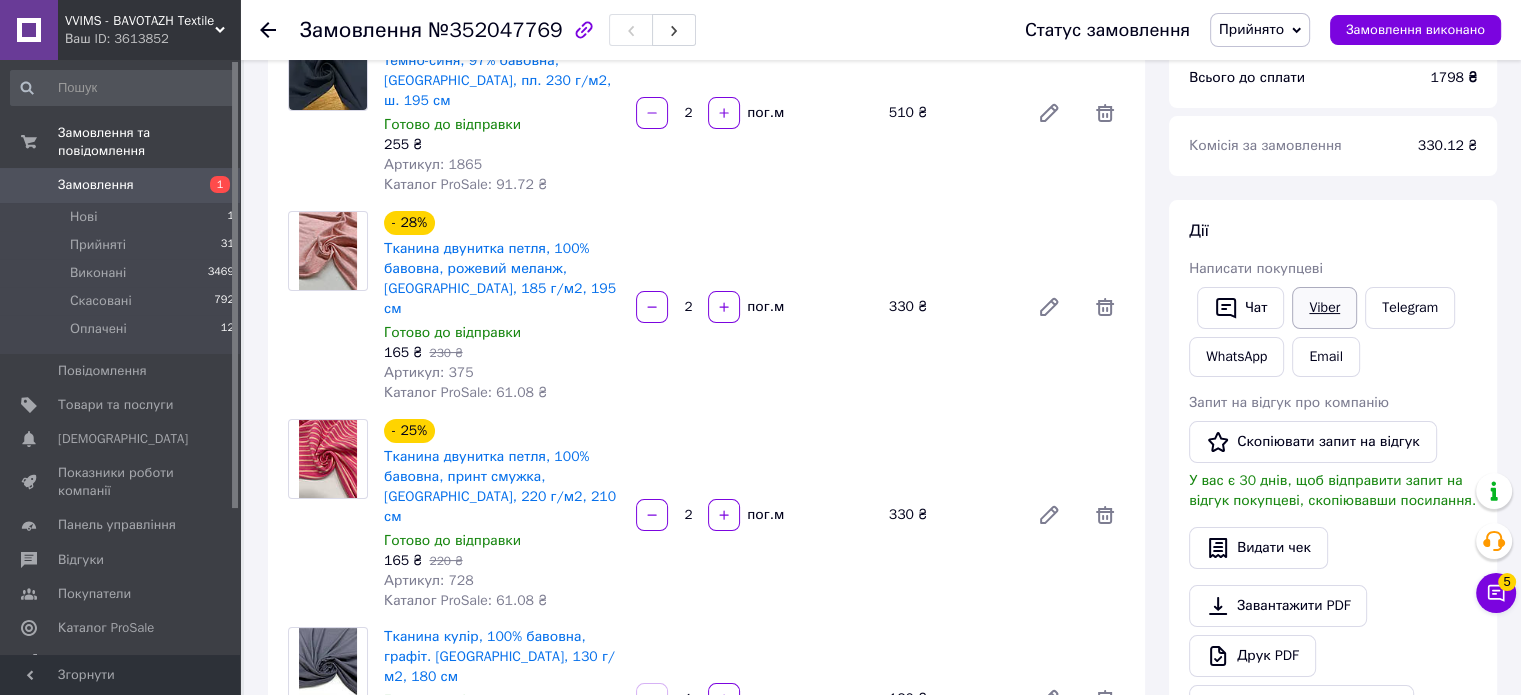 click on "Viber" at bounding box center [1324, 308] 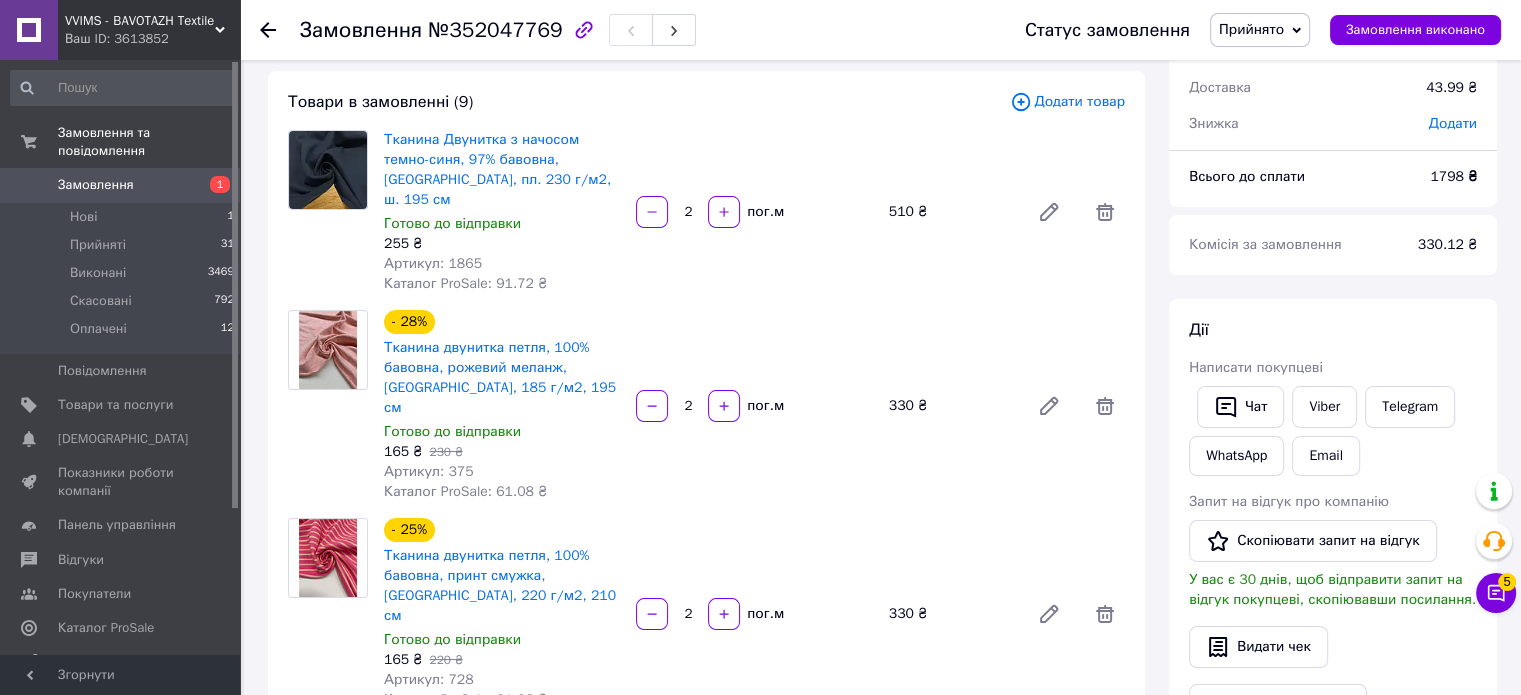 scroll, scrollTop: 100, scrollLeft: 0, axis: vertical 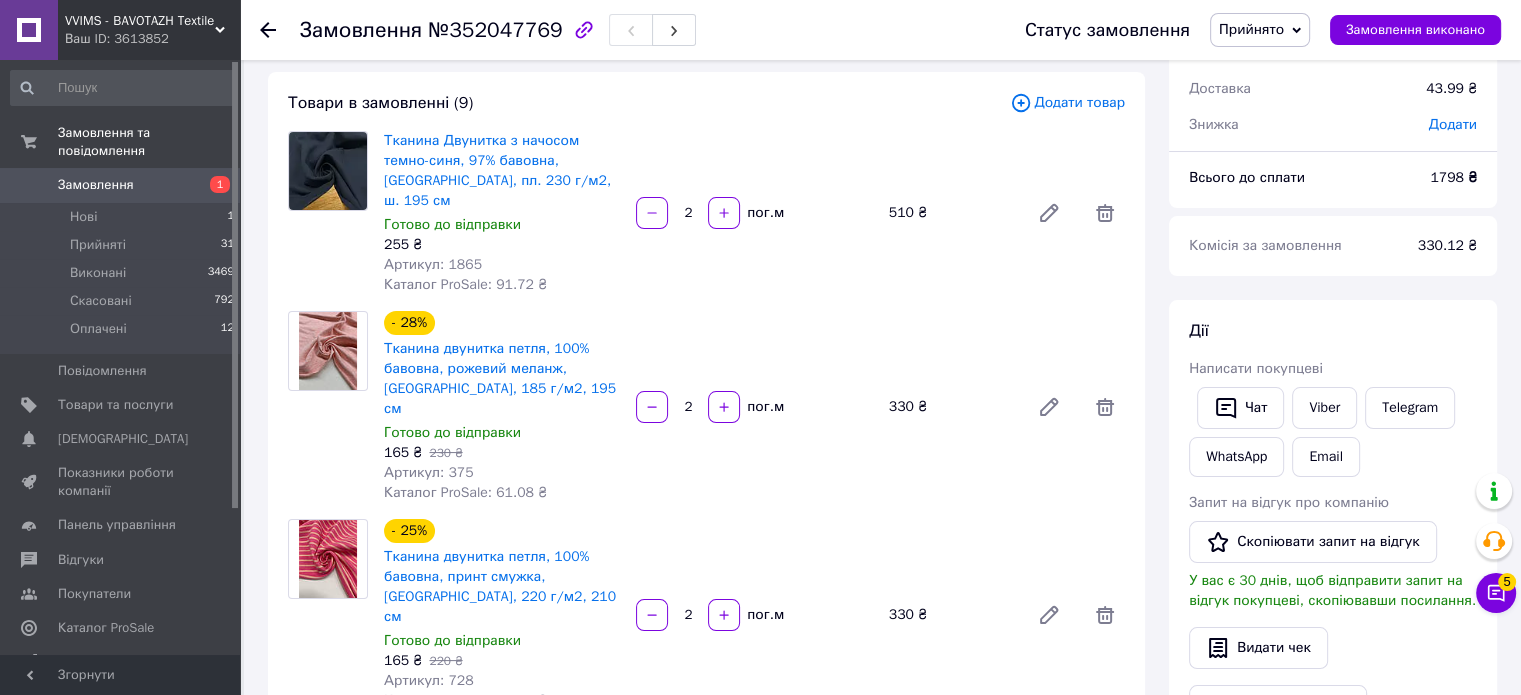 click 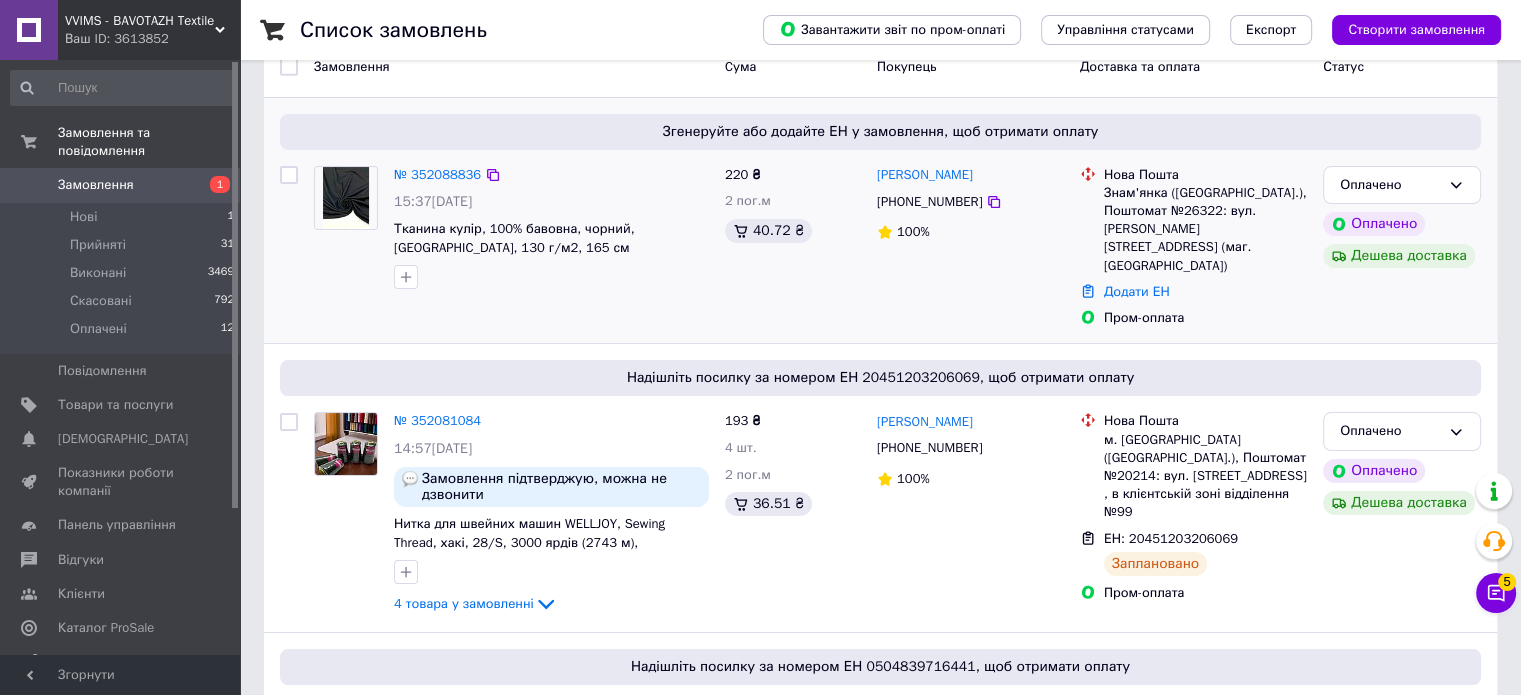 scroll, scrollTop: 0, scrollLeft: 0, axis: both 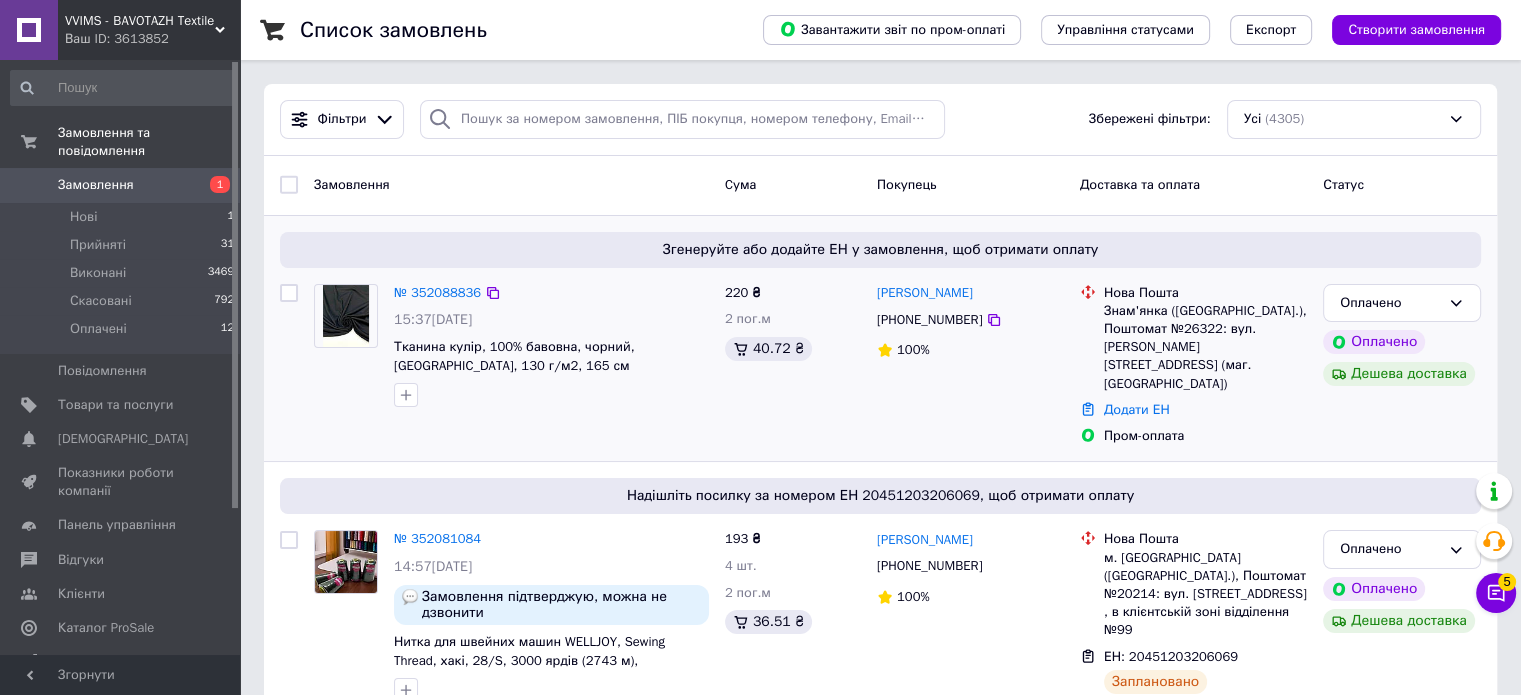 click at bounding box center (346, 316) 